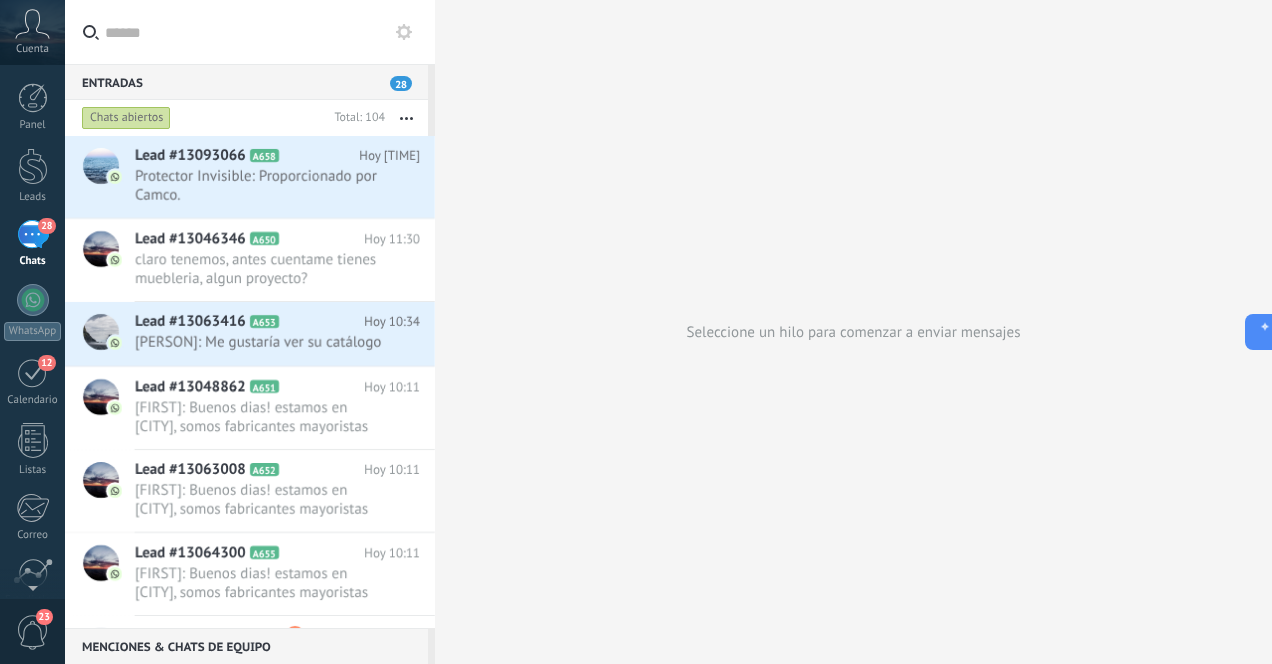 scroll, scrollTop: 0, scrollLeft: 0, axis: both 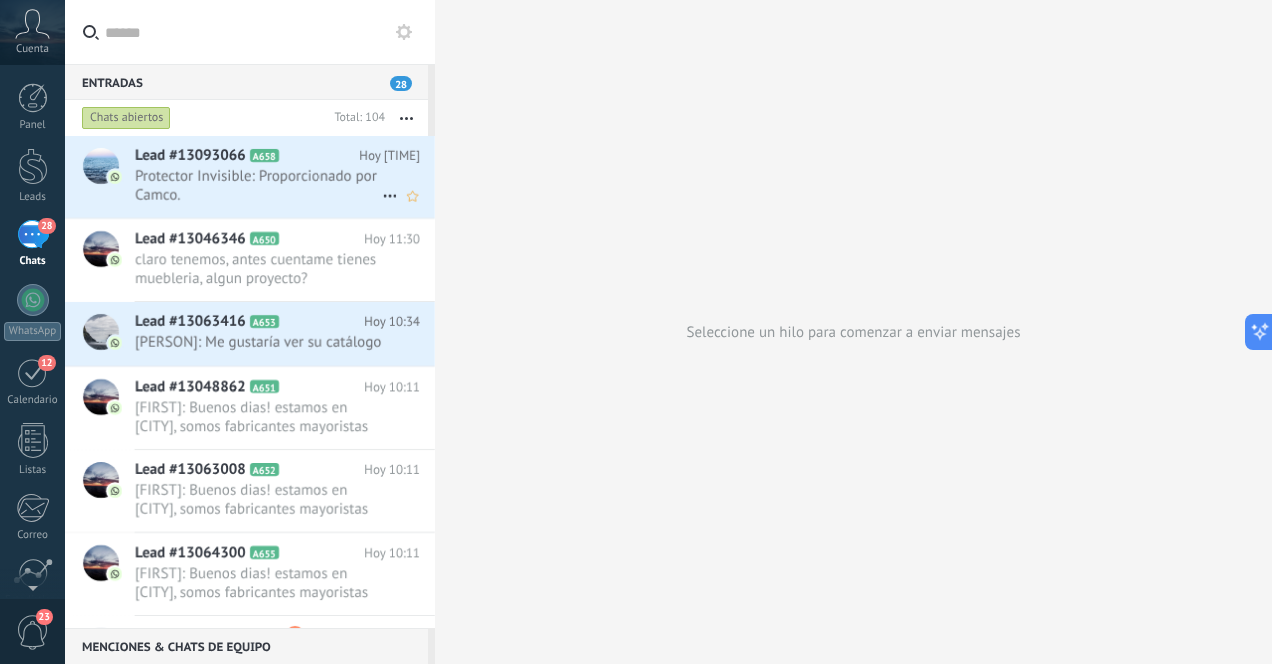 click on "Protector Invisible: Proporcionado por Camco." at bounding box center (258, 186) 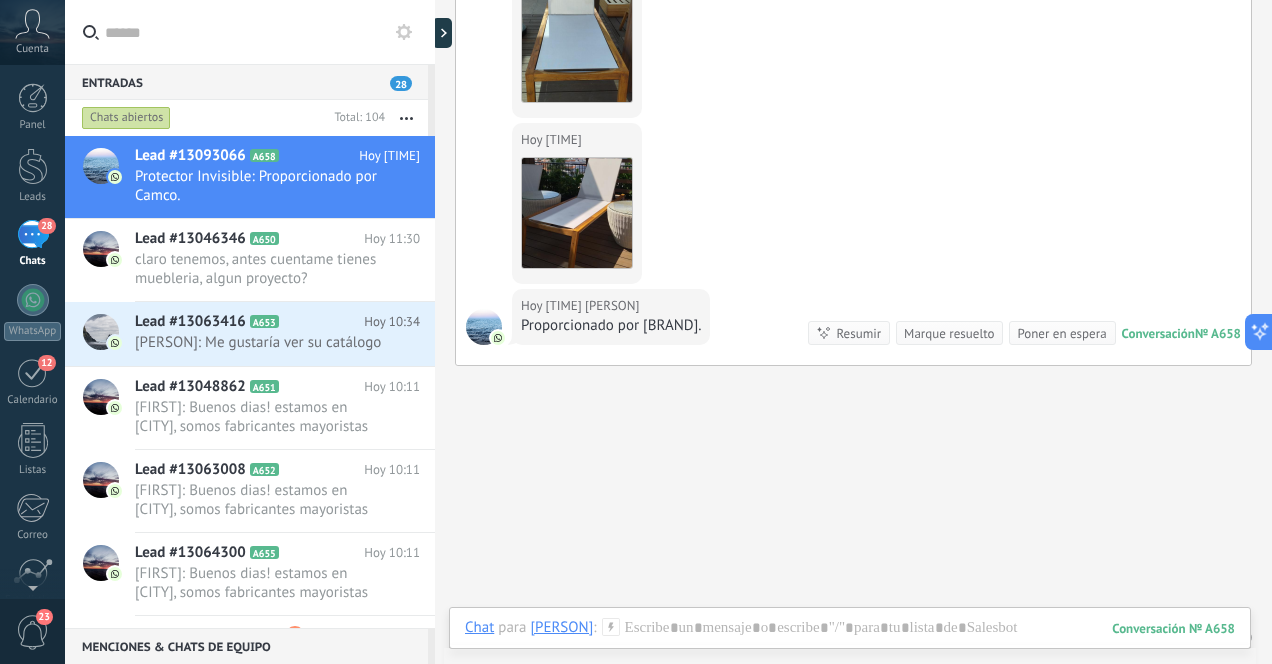 scroll, scrollTop: 3501, scrollLeft: 0, axis: vertical 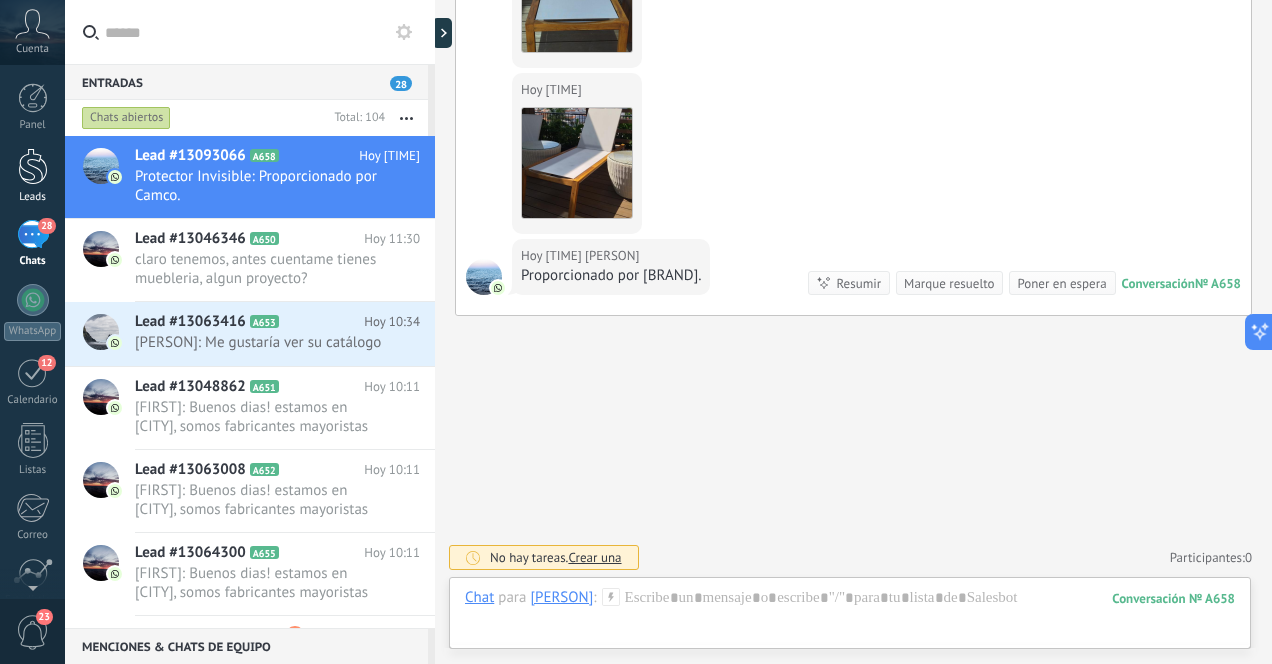 click at bounding box center [33, 166] 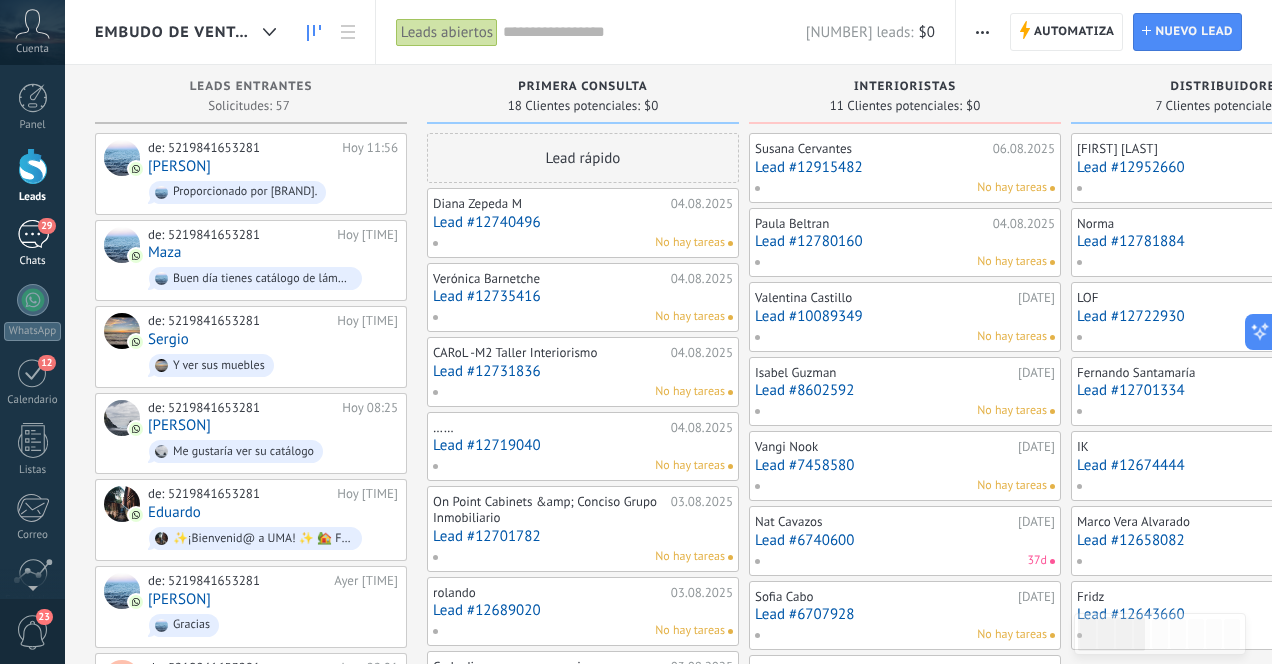 click on "29" at bounding box center [33, 234] 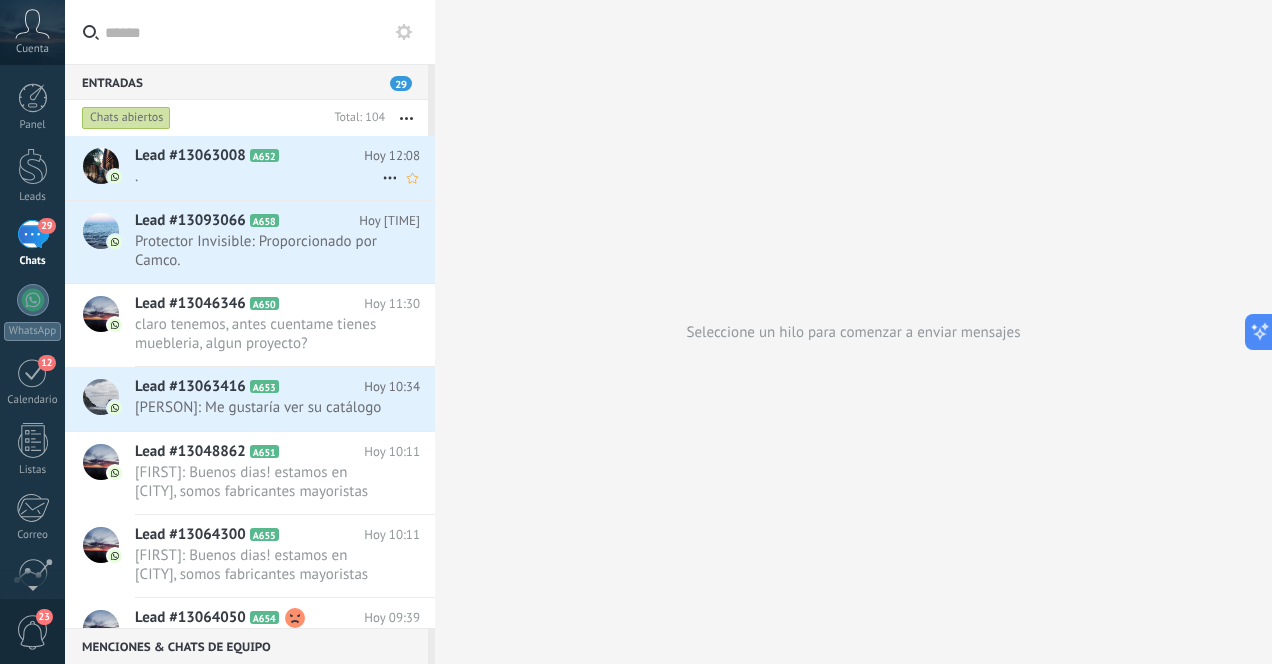 click on "." at bounding box center [258, 176] 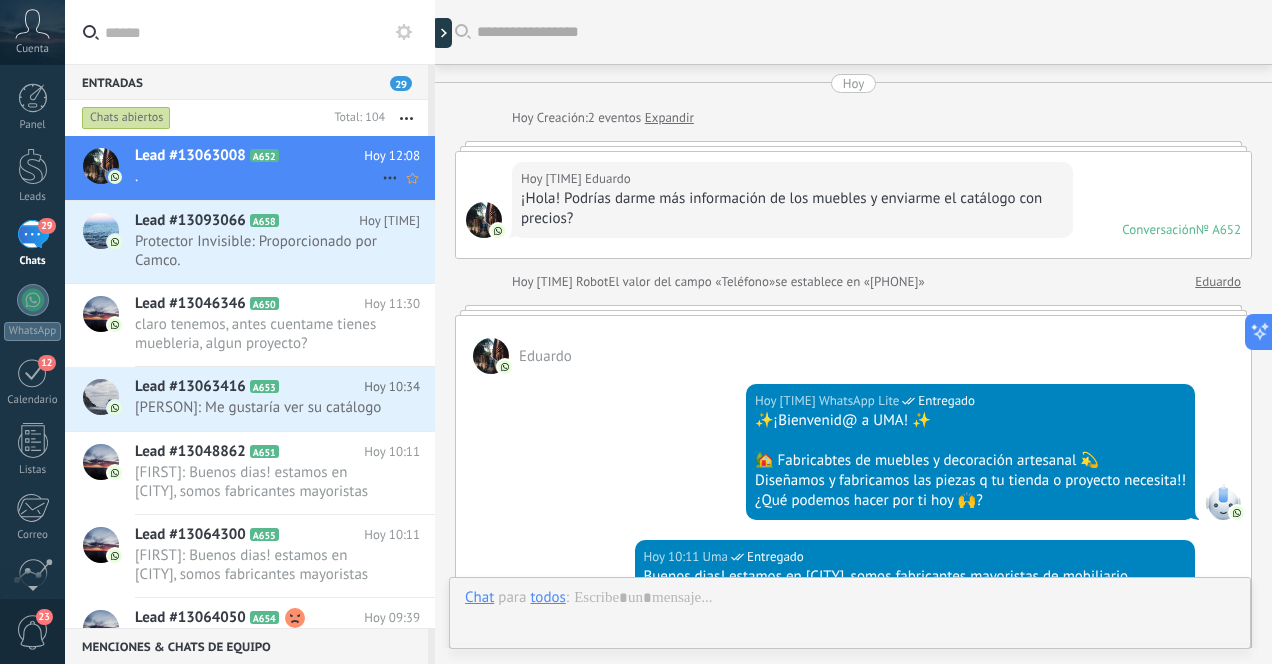 scroll, scrollTop: 521, scrollLeft: 0, axis: vertical 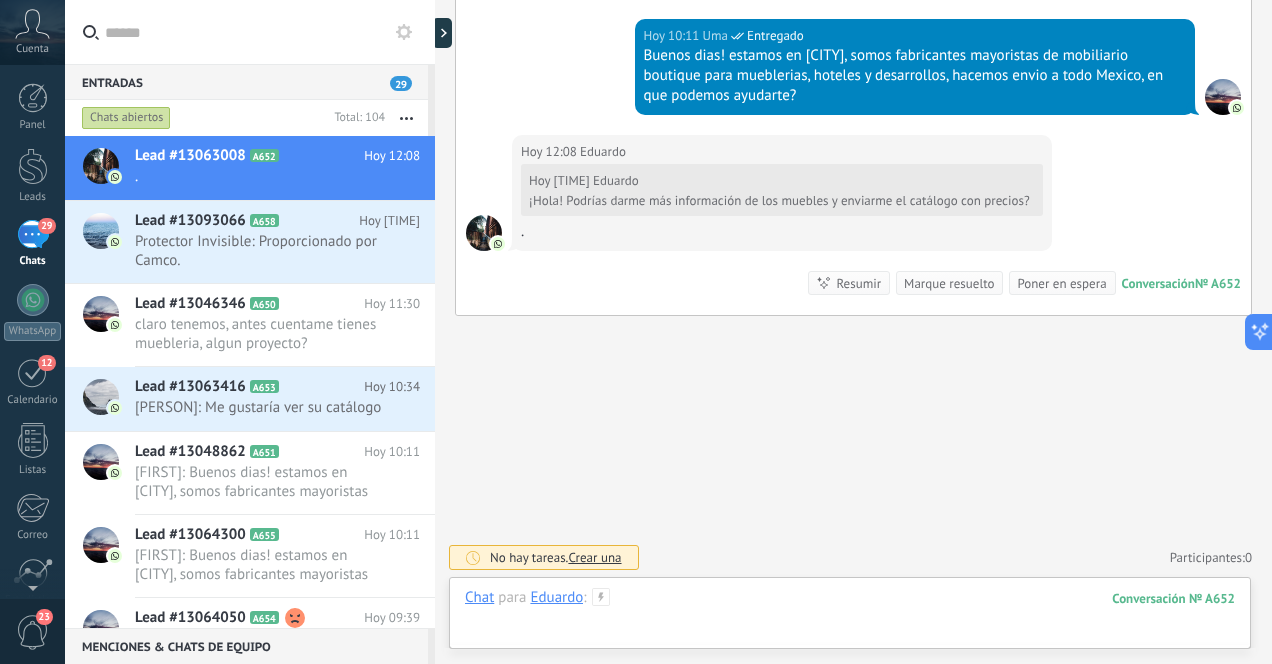 click at bounding box center [850, 618] 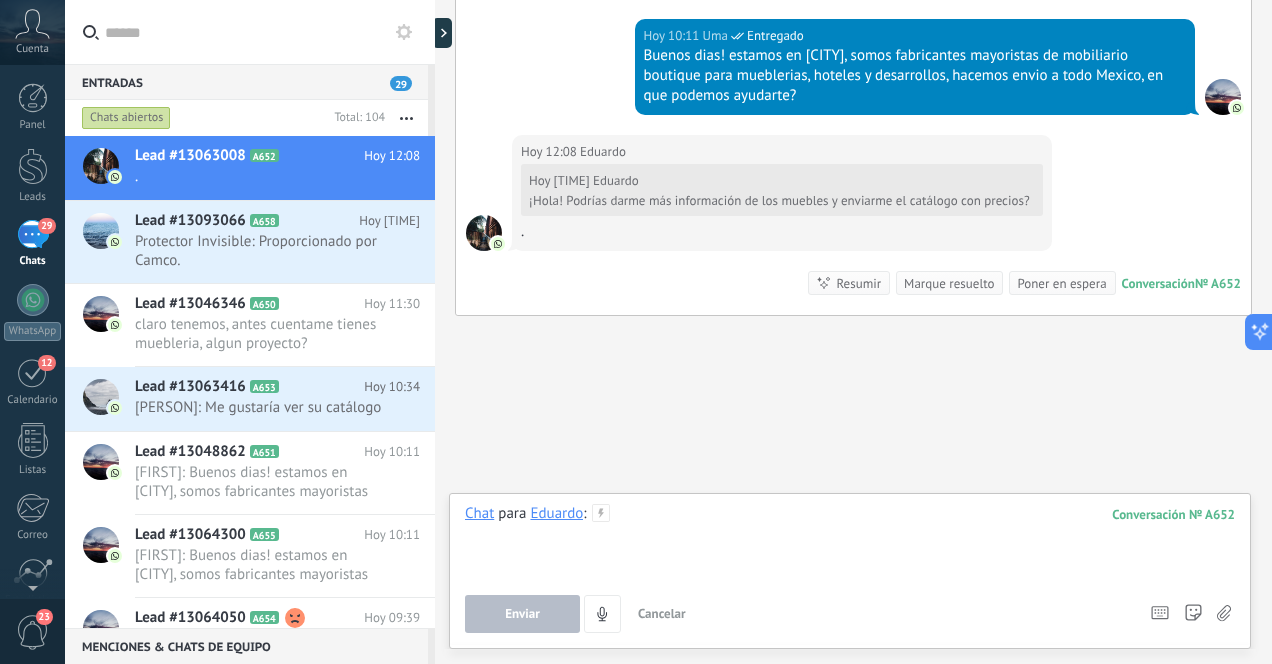 type 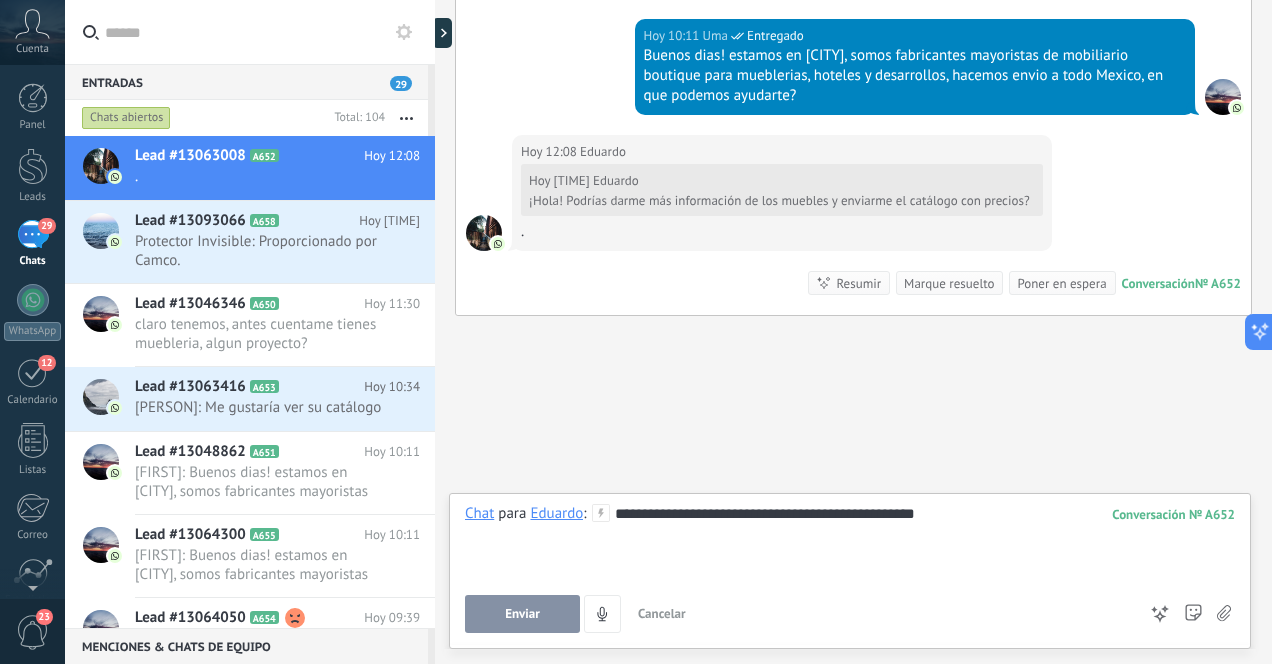 click on "Enviar" at bounding box center [522, 614] 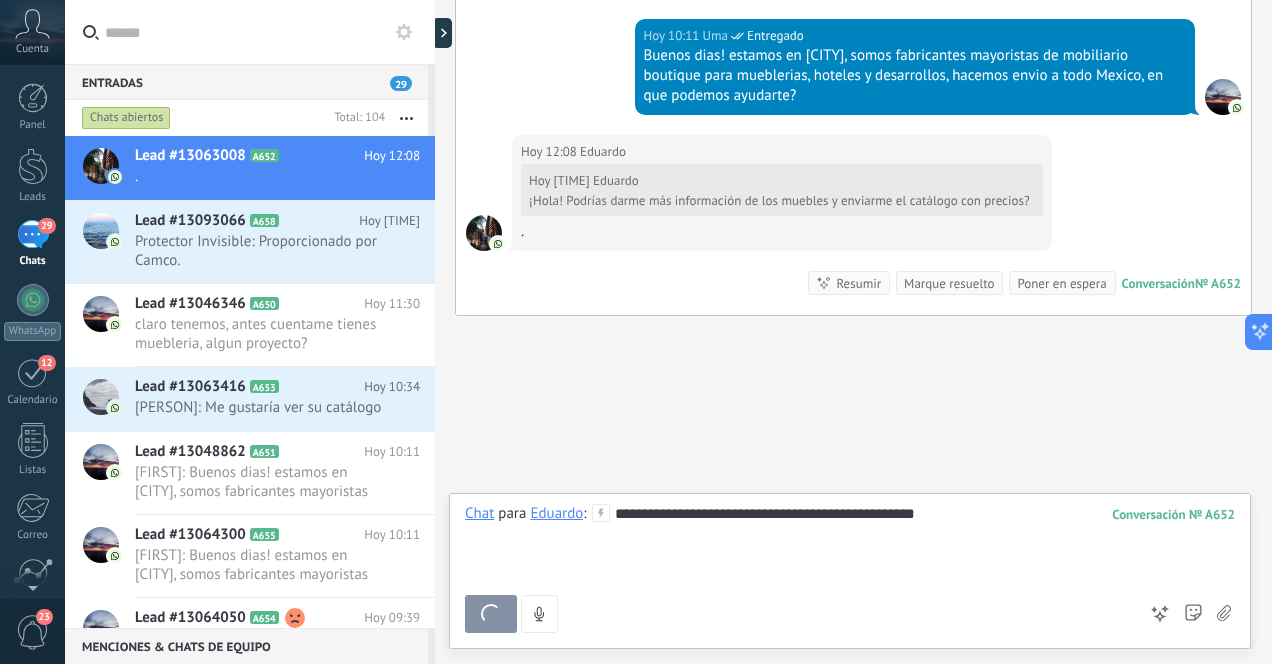 scroll, scrollTop: 590, scrollLeft: 0, axis: vertical 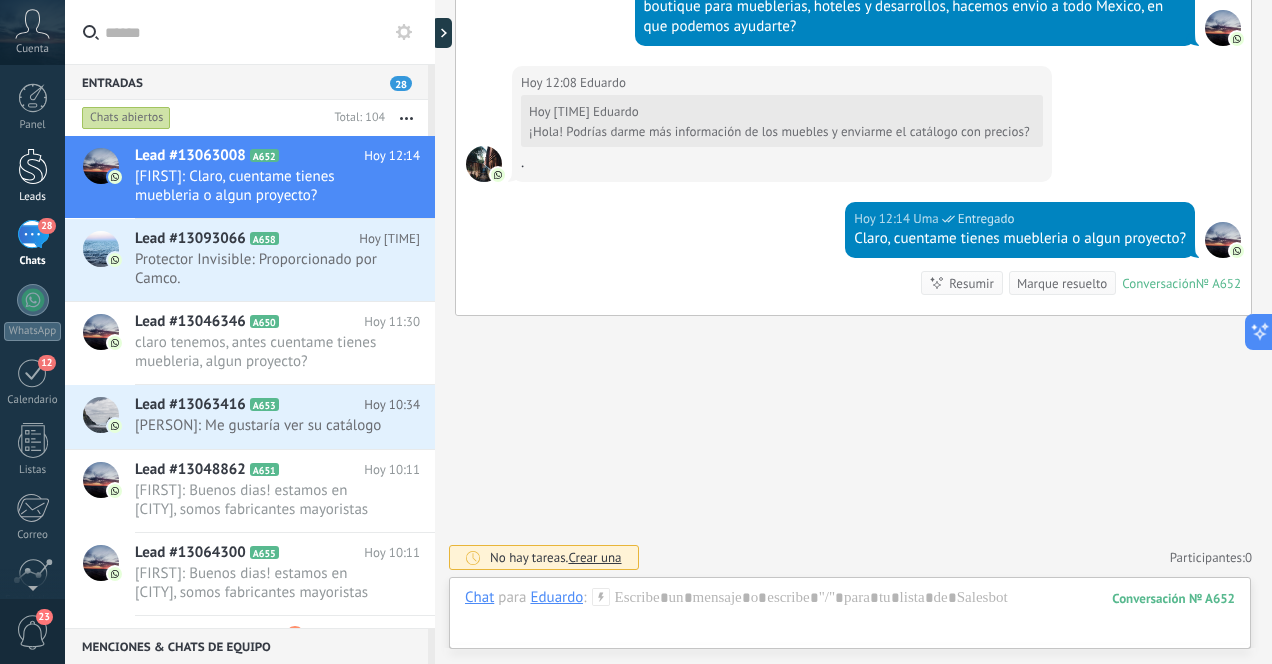 click at bounding box center [33, 166] 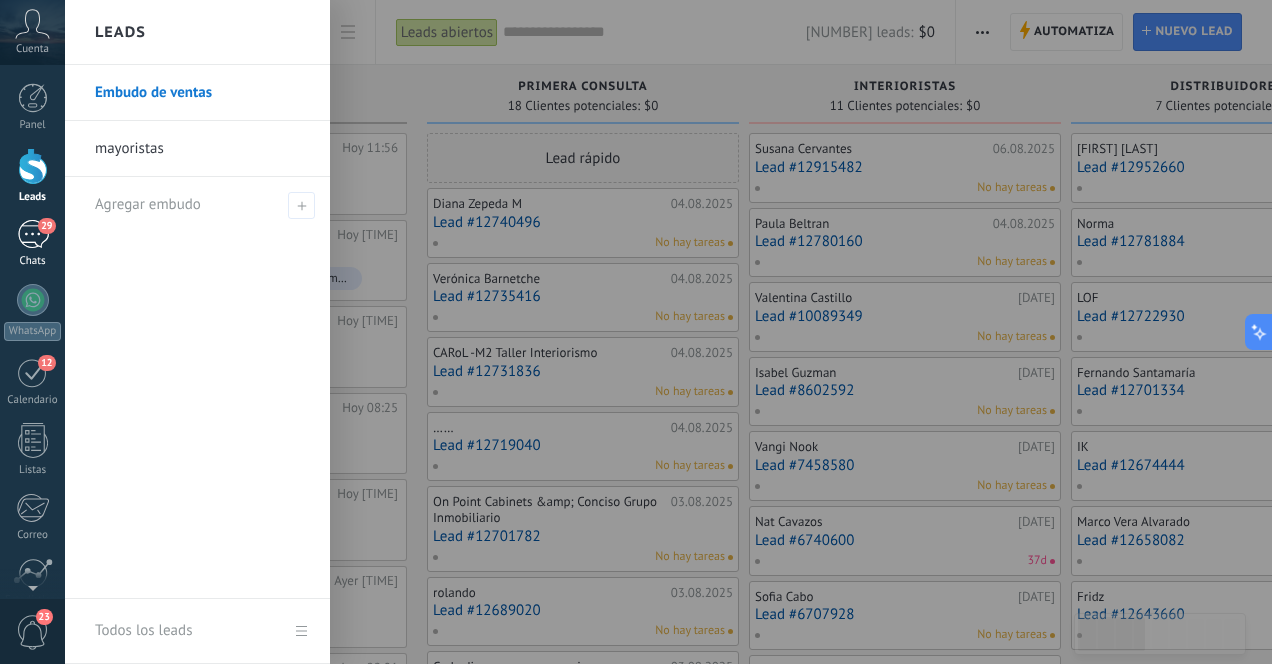 click on "29" at bounding box center (33, 234) 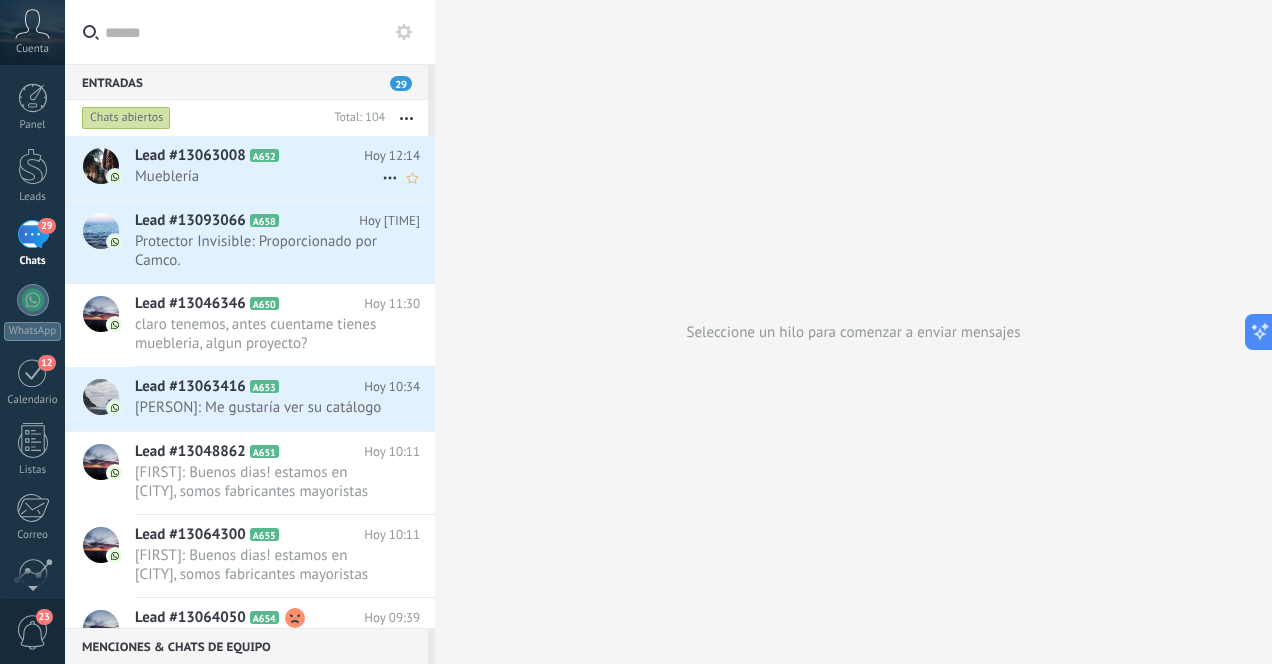 click on "Mueblería" at bounding box center (258, 176) 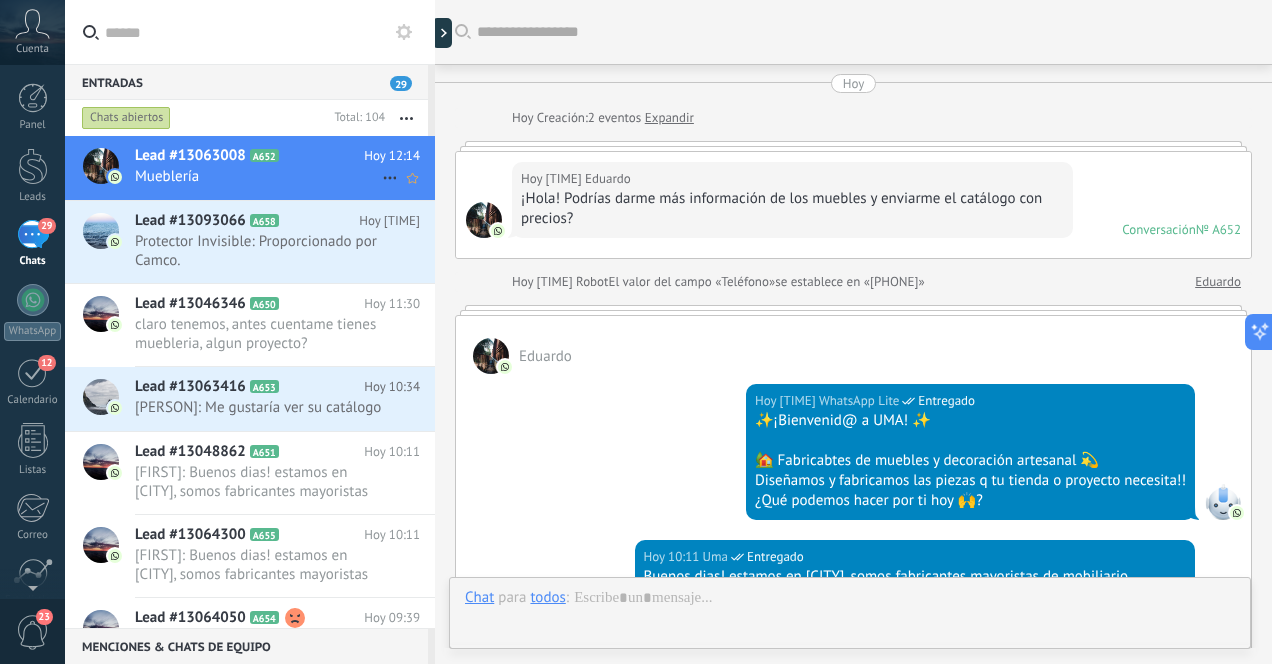 scroll, scrollTop: 629, scrollLeft: 0, axis: vertical 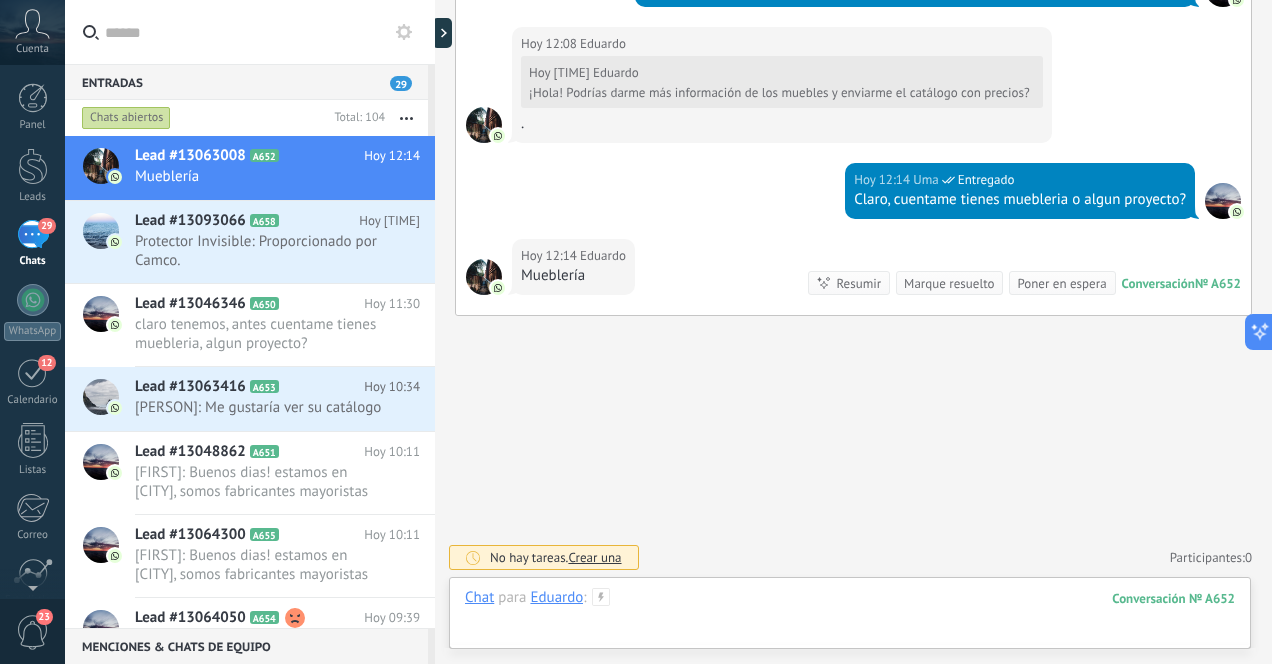 click at bounding box center [850, 618] 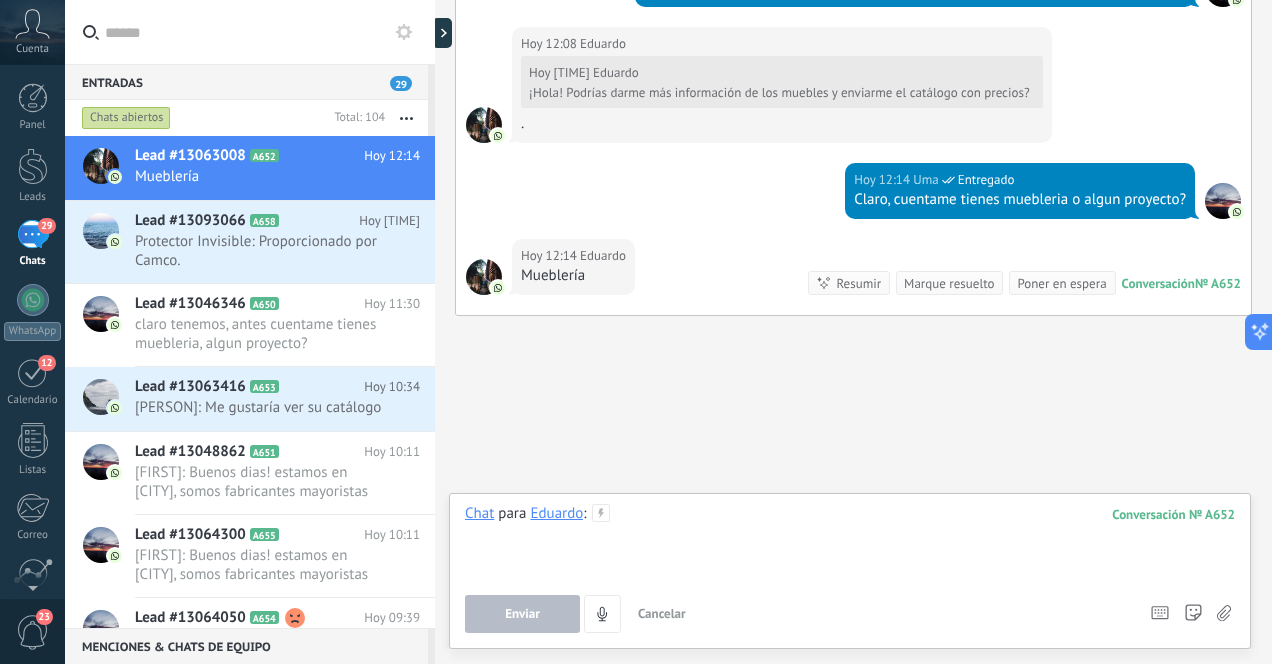 type 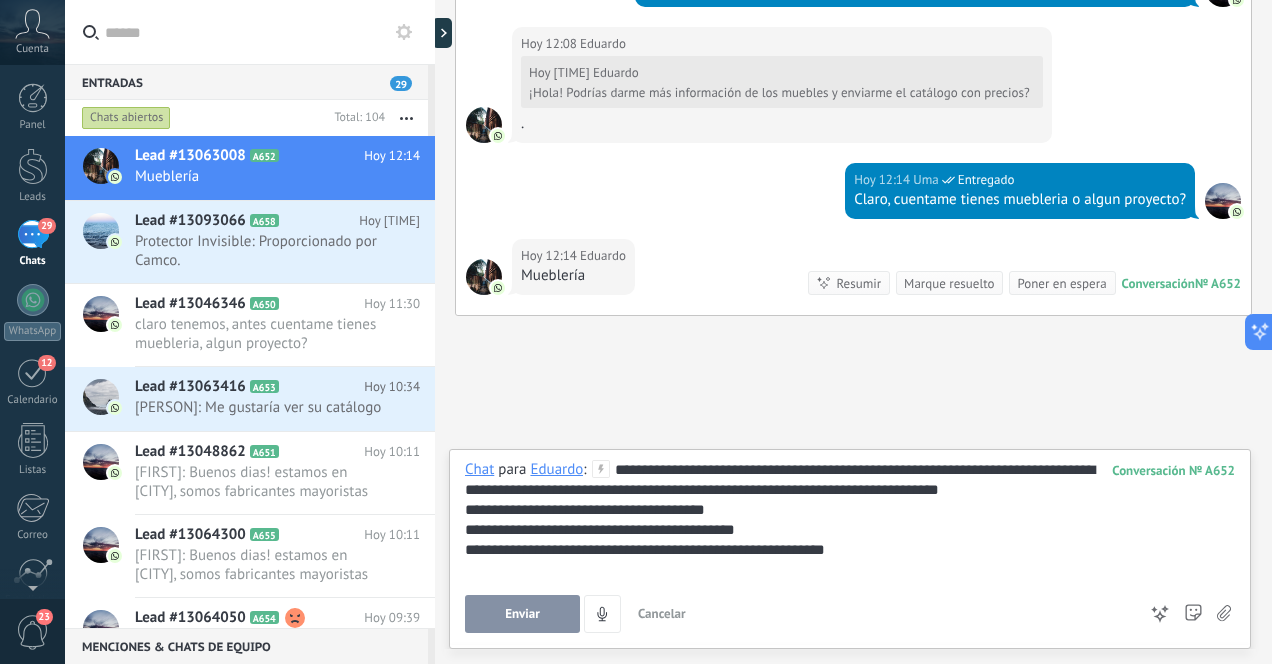click on "**********" at bounding box center [850, 520] 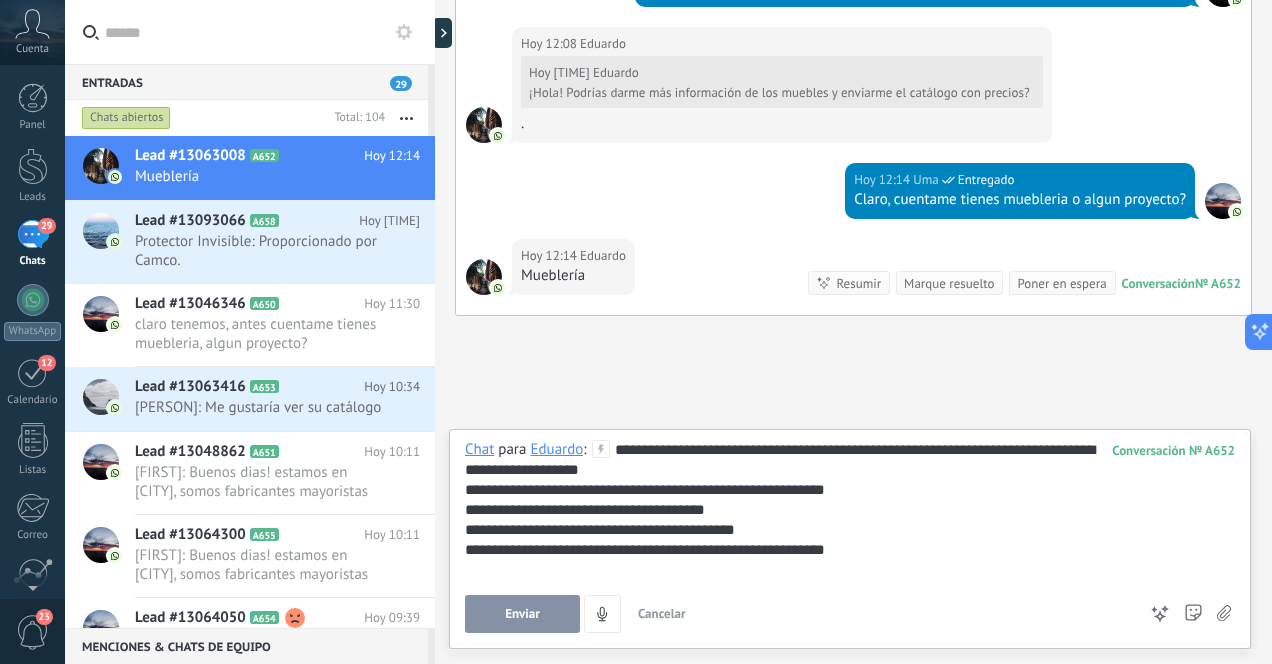click on "Enviar" at bounding box center (522, 614) 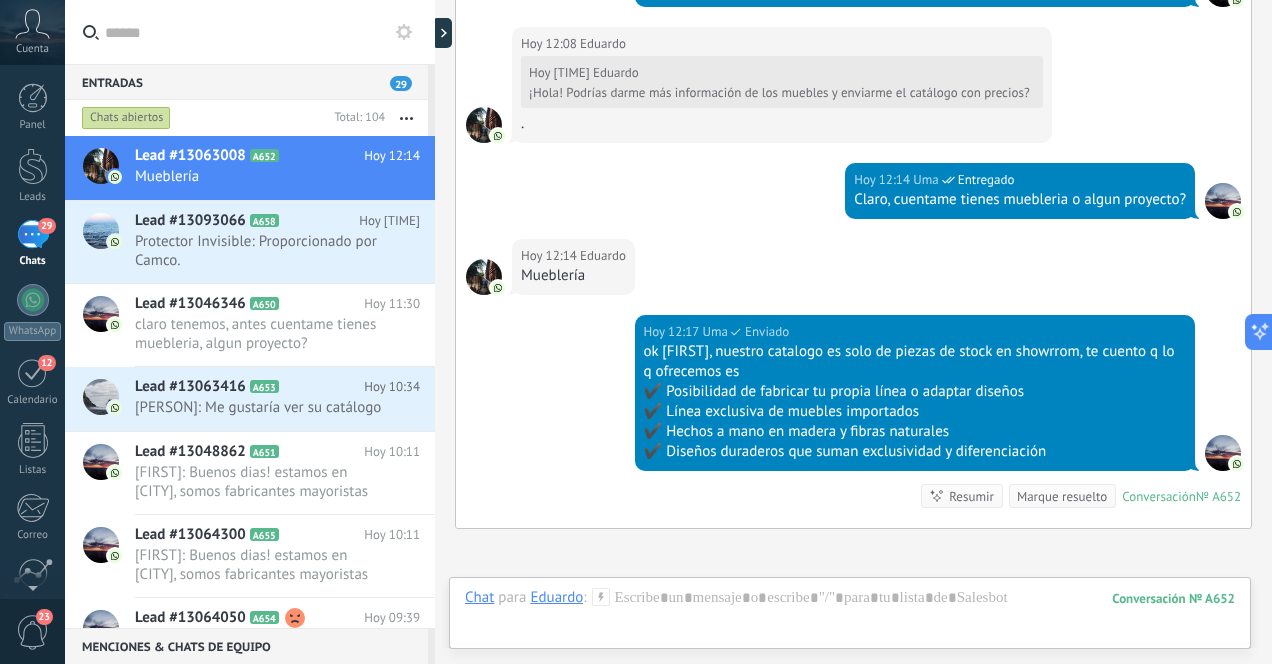 scroll, scrollTop: 842, scrollLeft: 0, axis: vertical 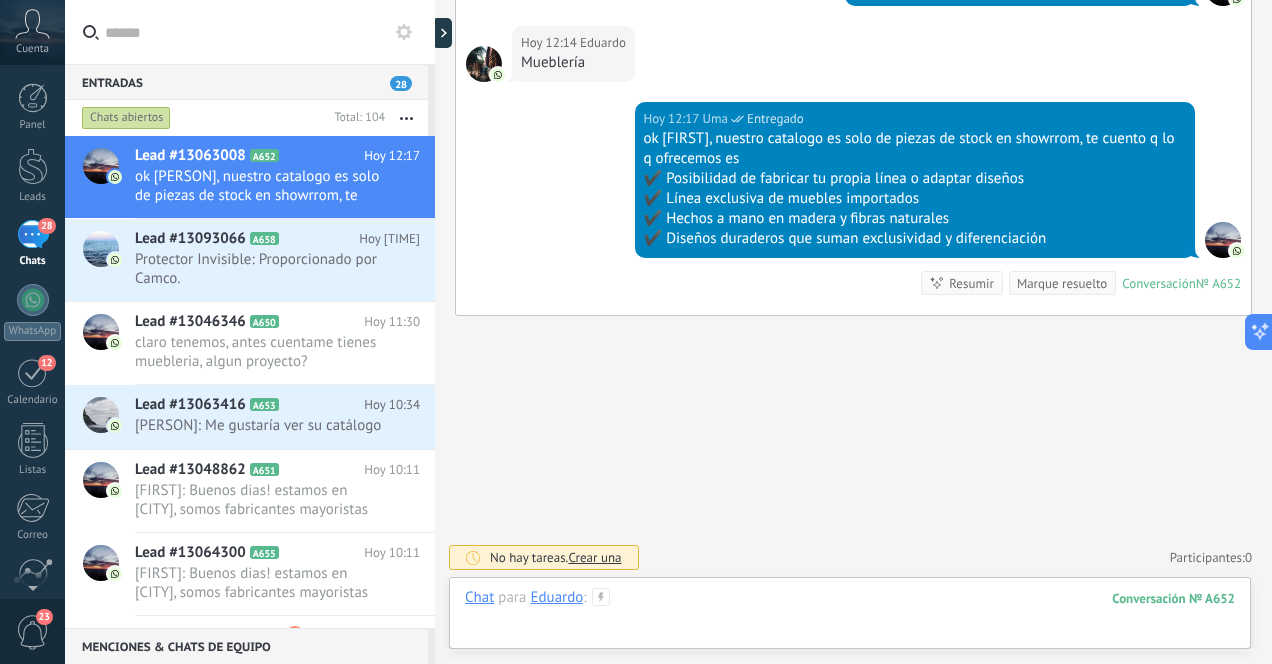 click at bounding box center (850, 618) 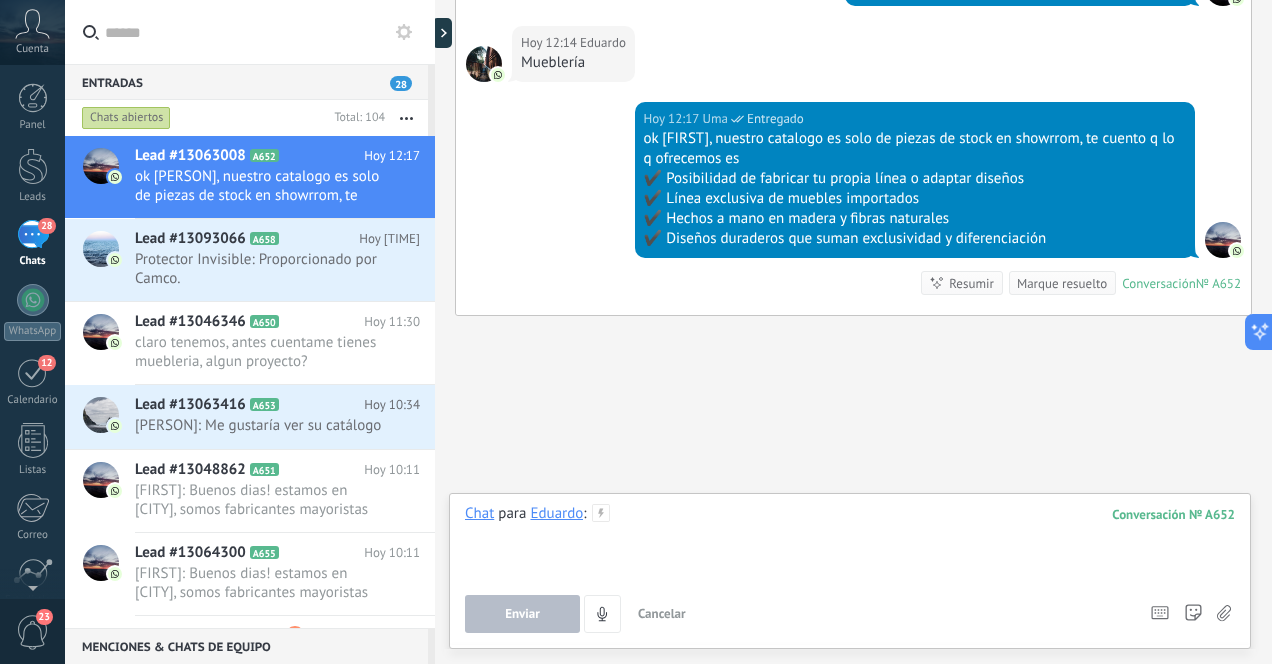 type 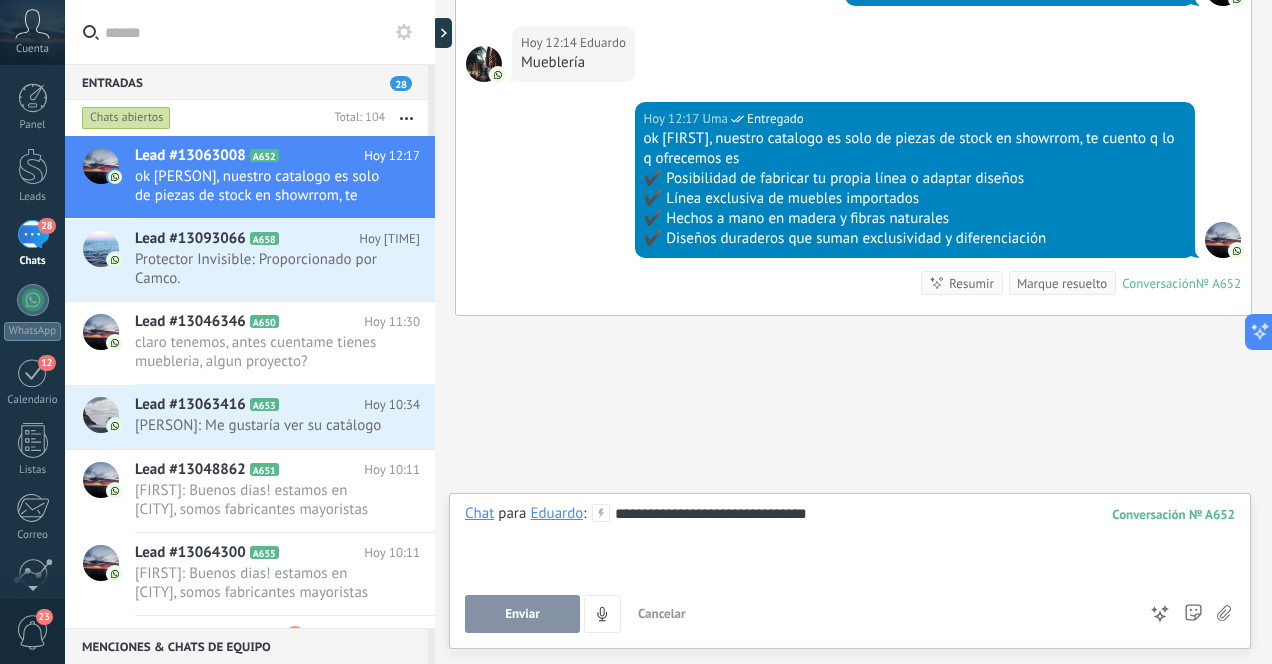 click on "Enviar" at bounding box center [522, 614] 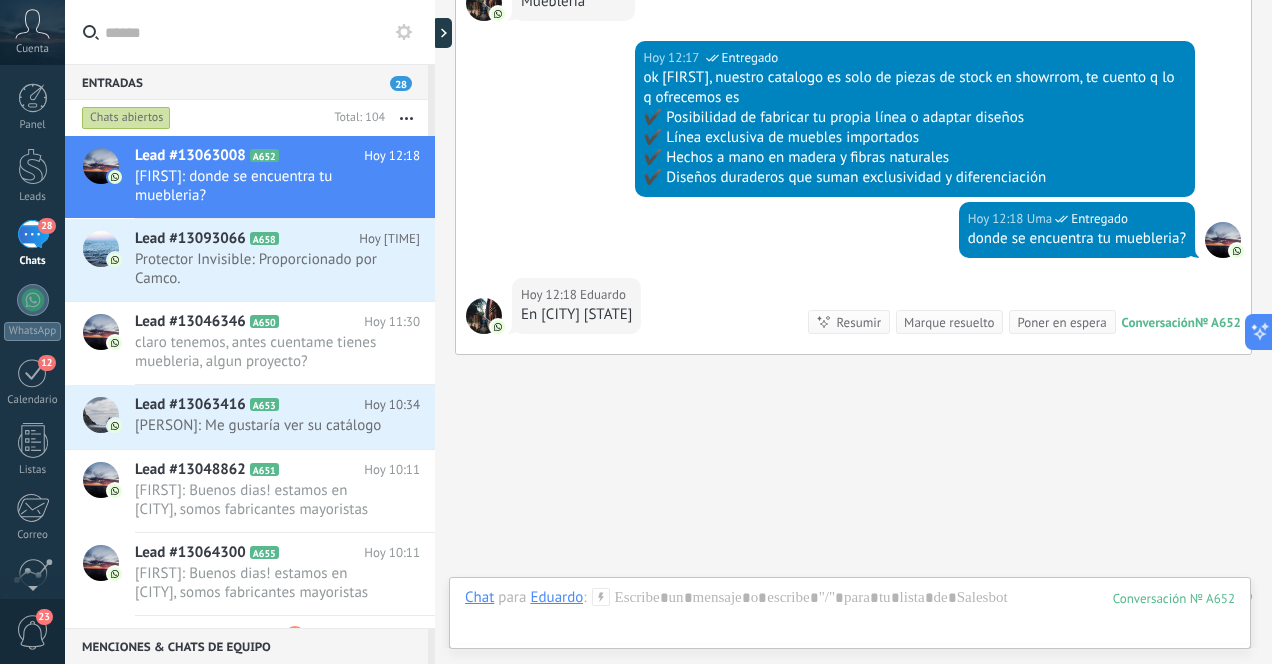scroll, scrollTop: 942, scrollLeft: 0, axis: vertical 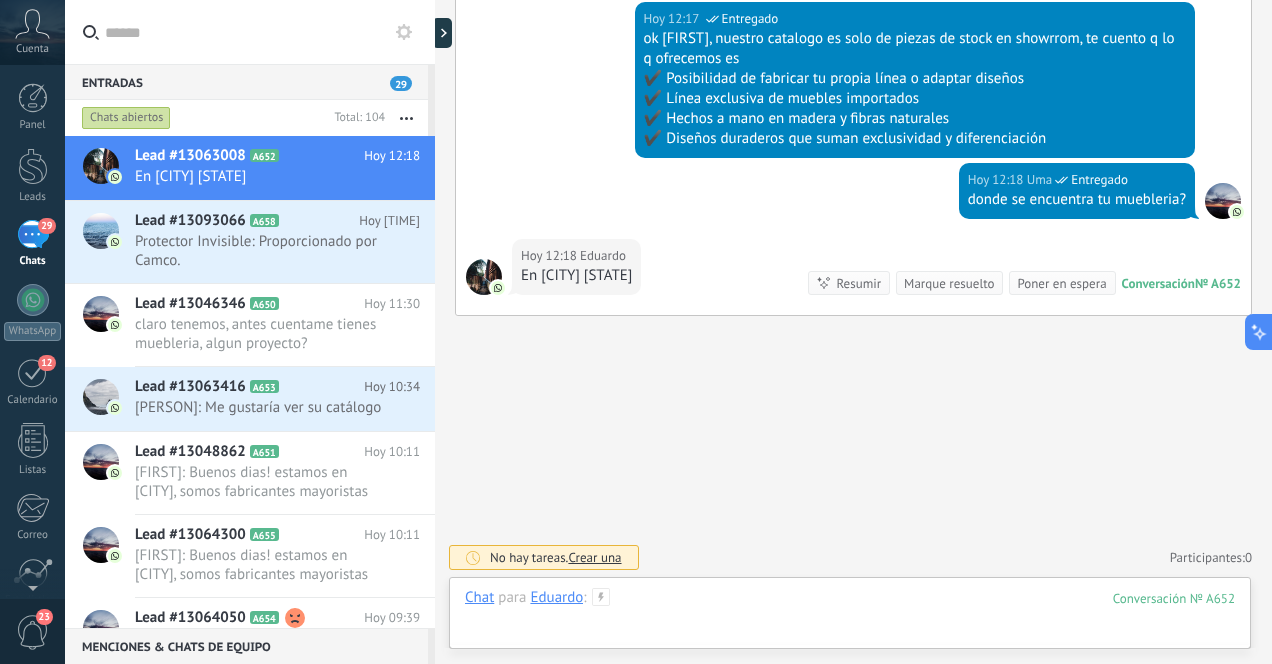 click at bounding box center [850, 618] 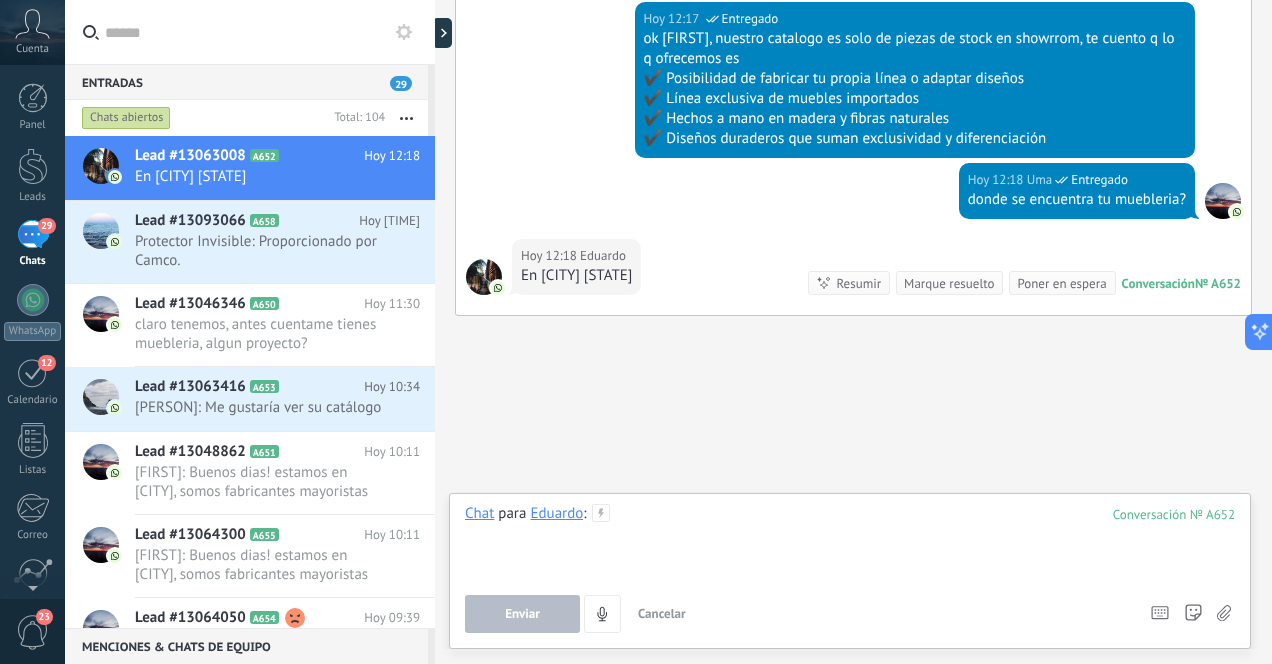 type 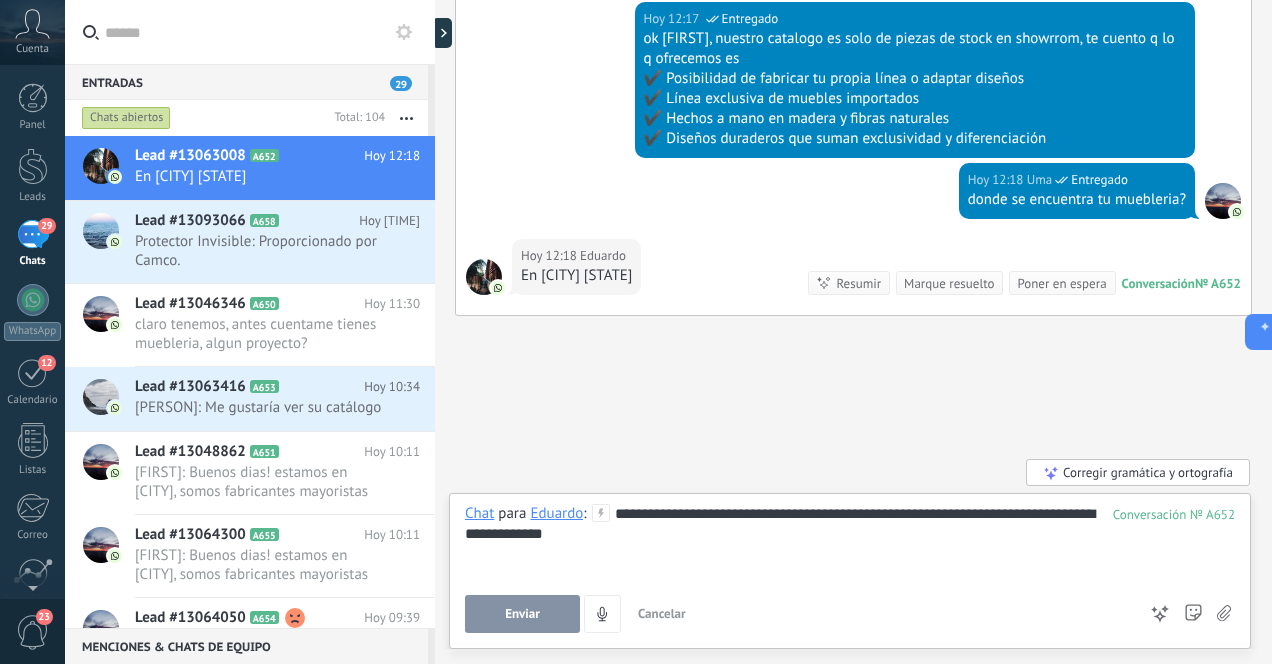 click on "Enviar" at bounding box center [522, 614] 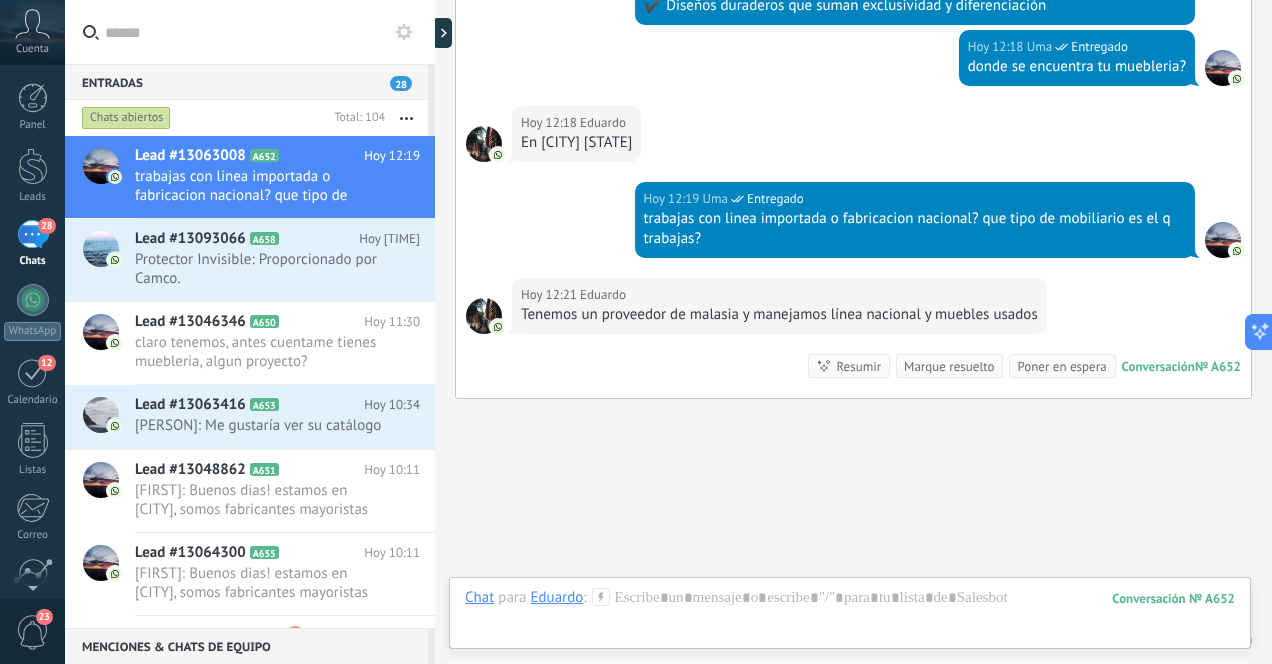 scroll, scrollTop: 1158, scrollLeft: 0, axis: vertical 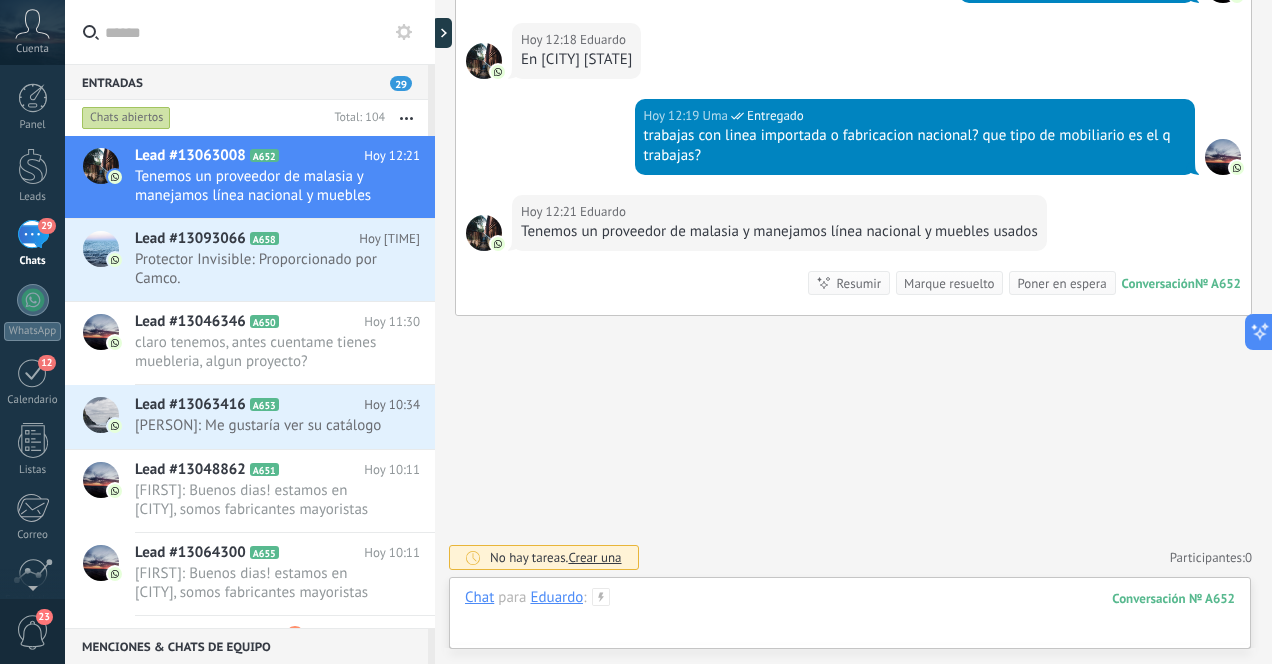 click at bounding box center (850, 618) 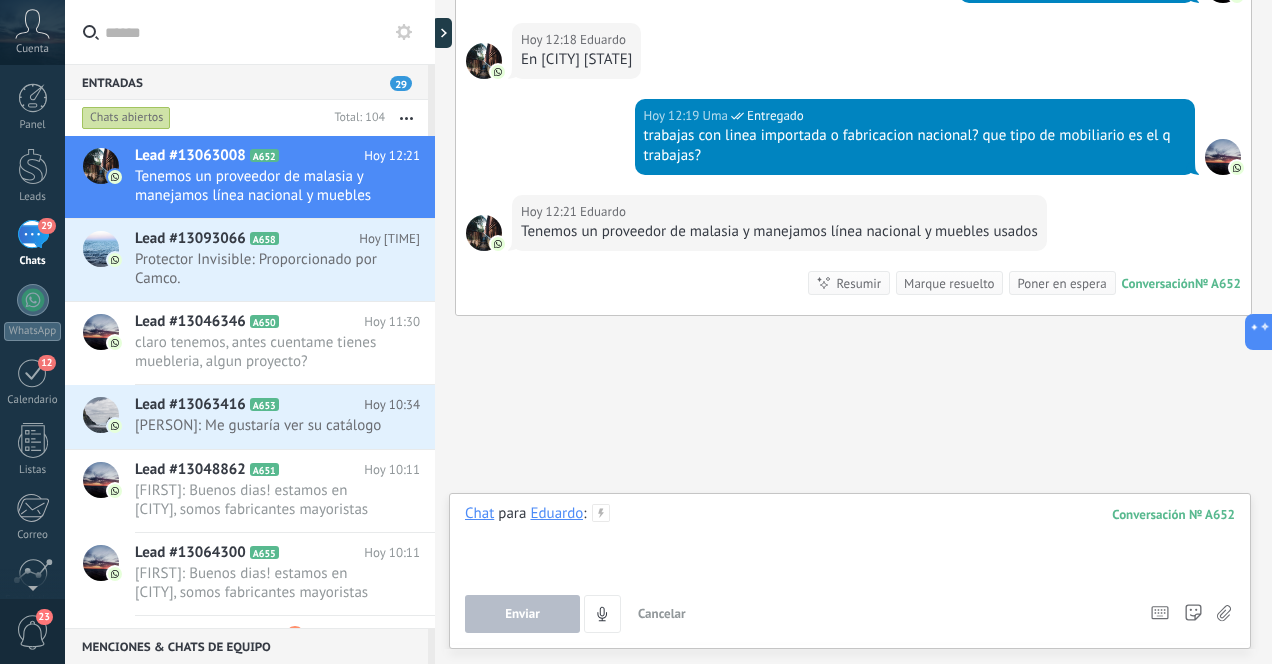 type 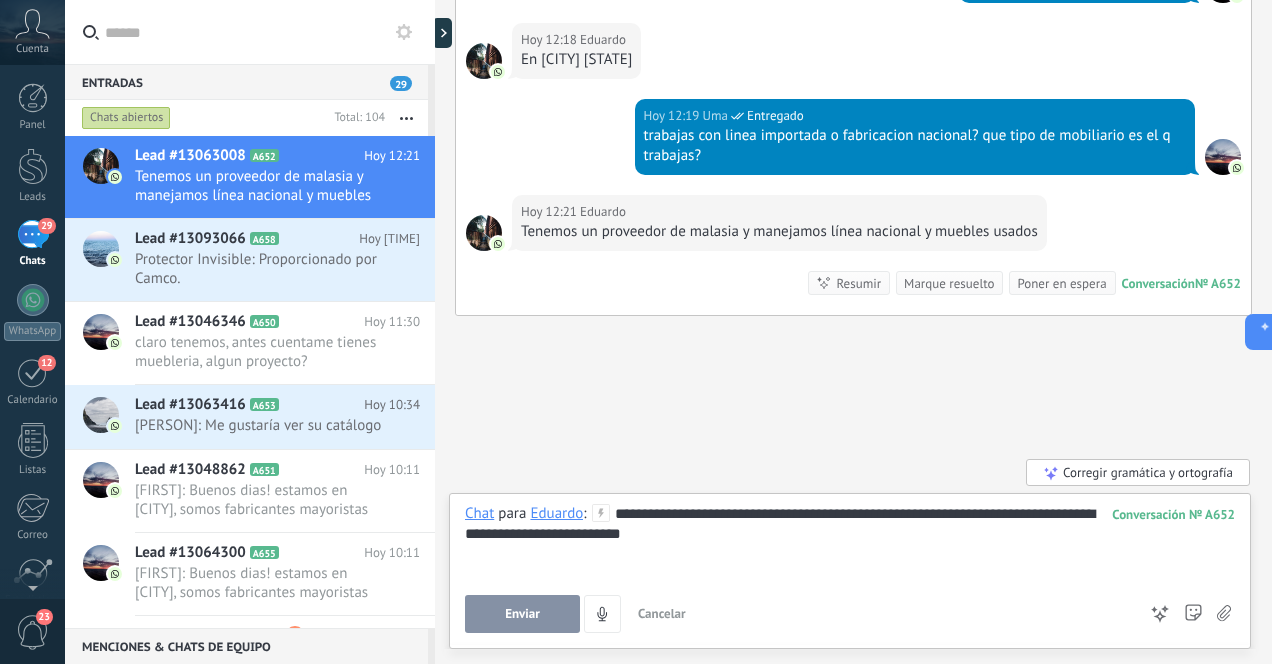 click on "Enviar" at bounding box center (522, 614) 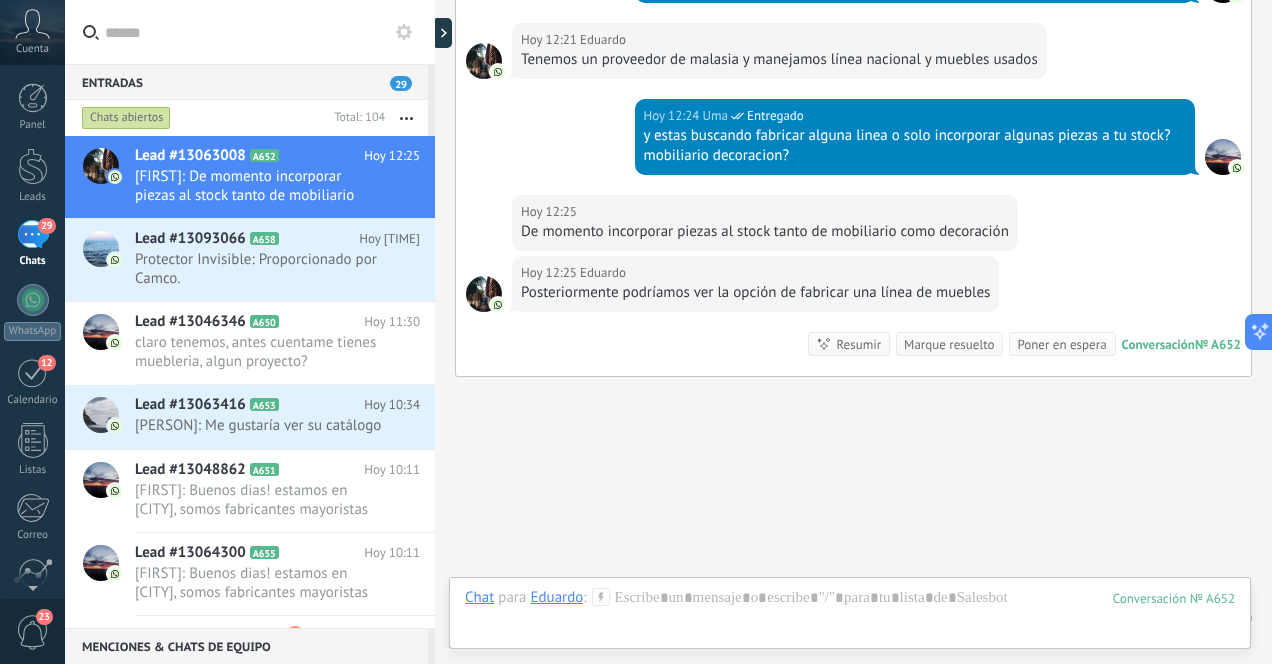 scroll, scrollTop: 1391, scrollLeft: 0, axis: vertical 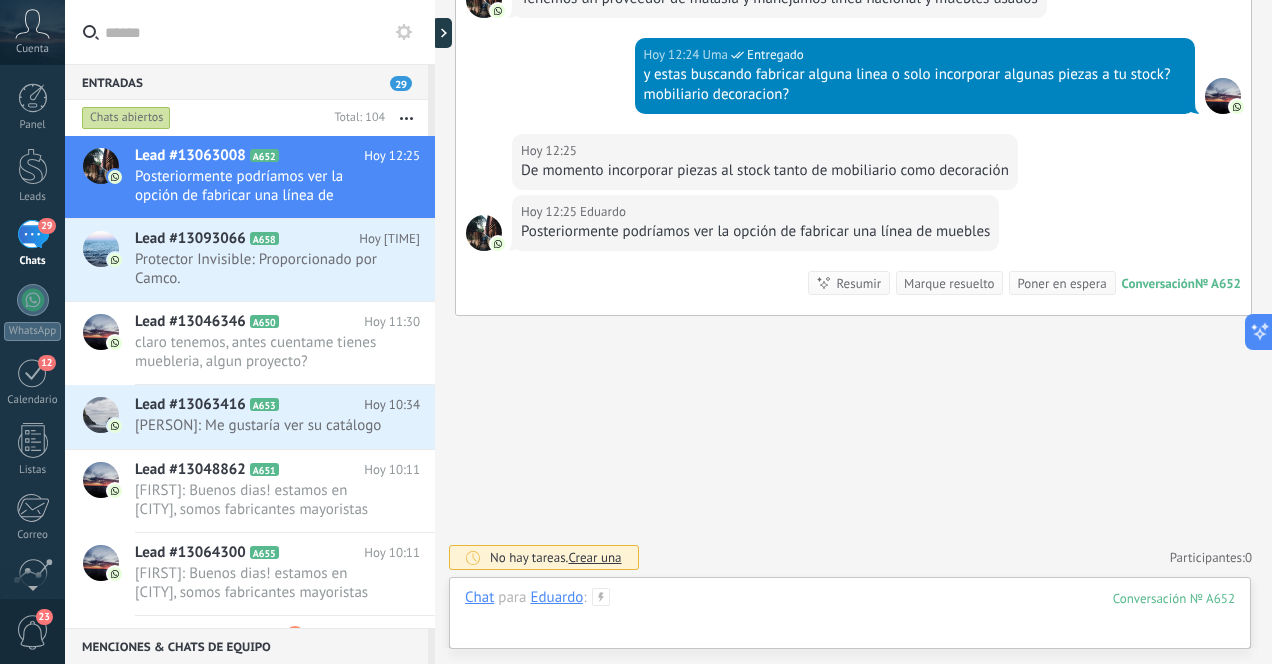 click at bounding box center [850, 618] 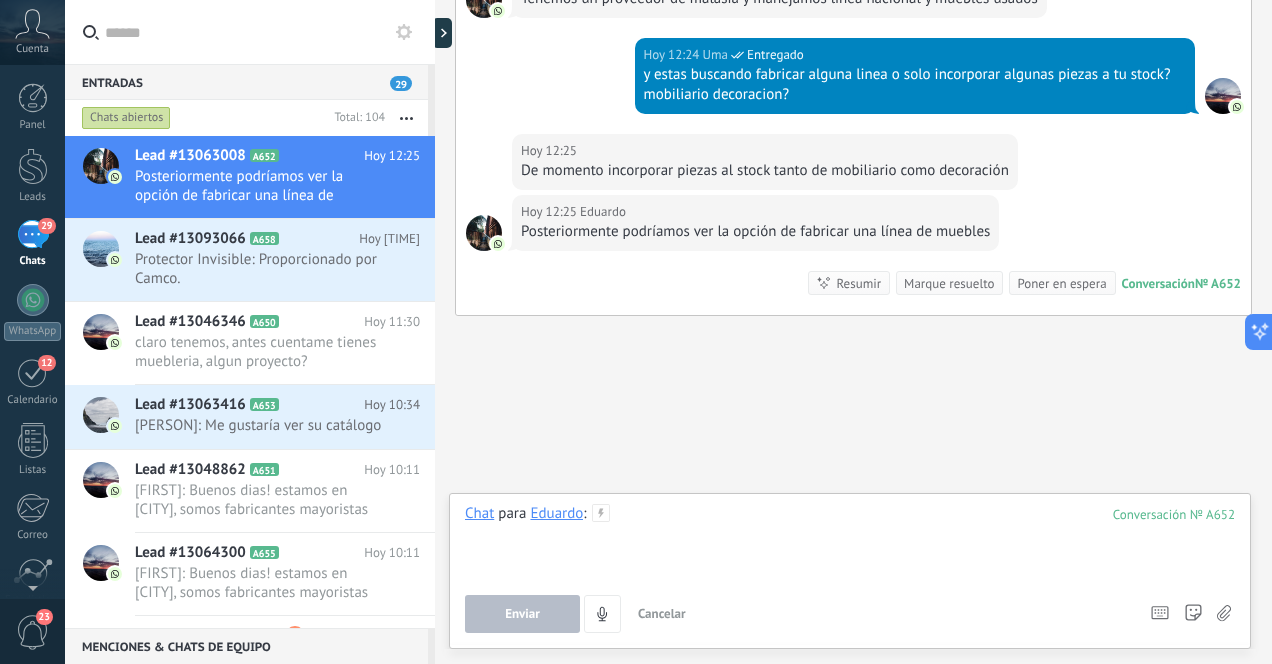type 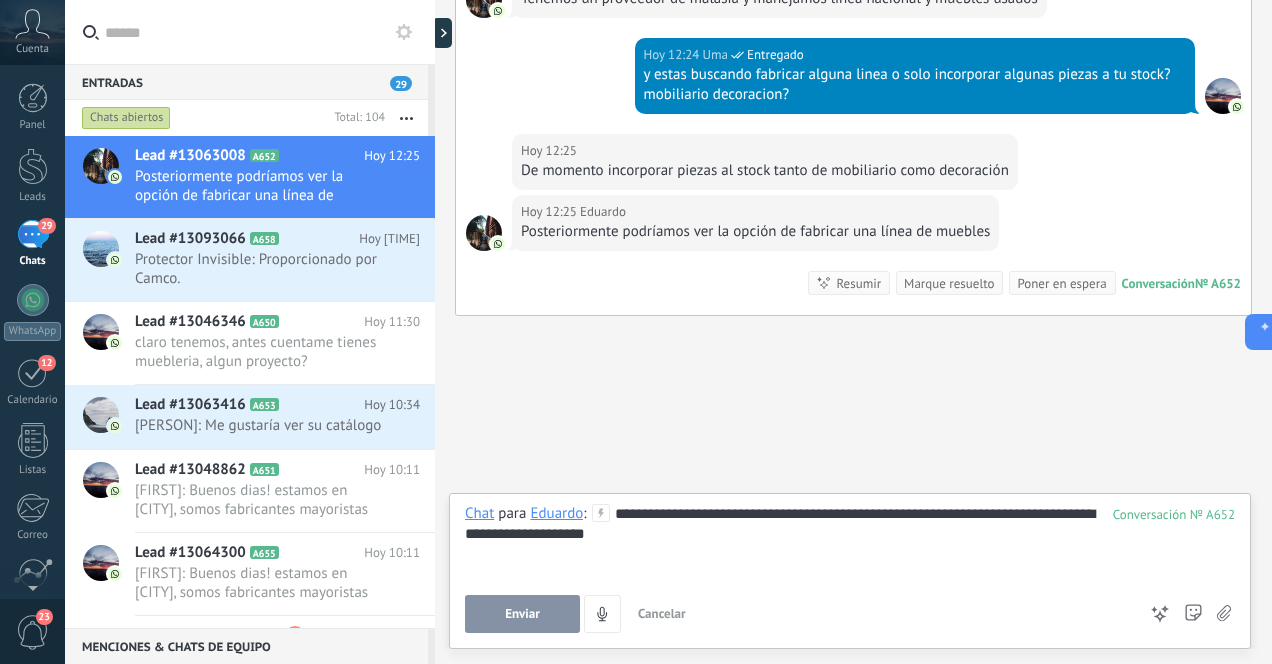 click on "**********" at bounding box center (850, 542) 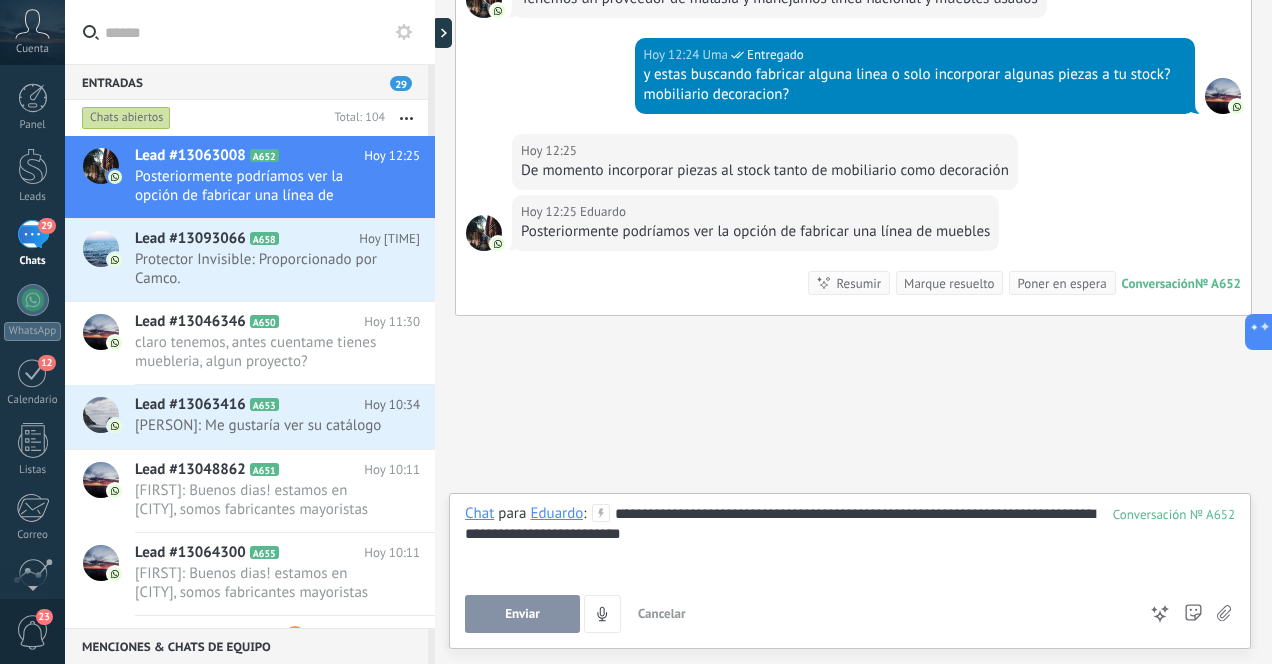 click on "**********" at bounding box center [850, 542] 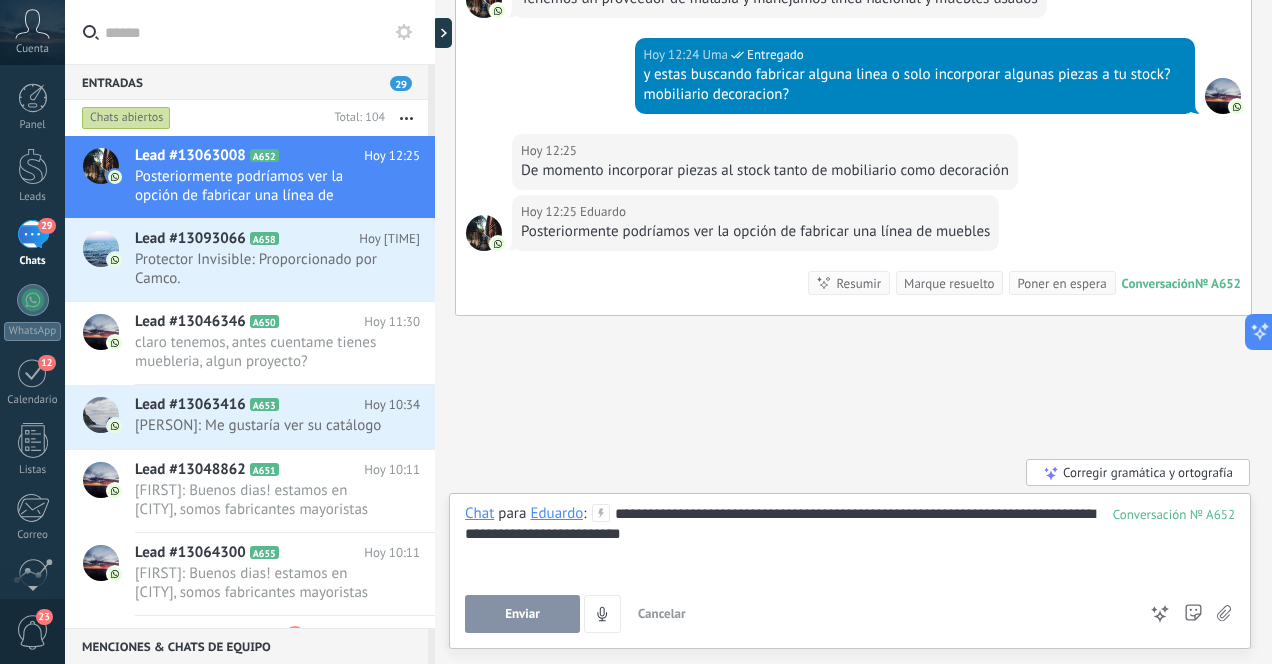 click on "Enviar" at bounding box center [522, 614] 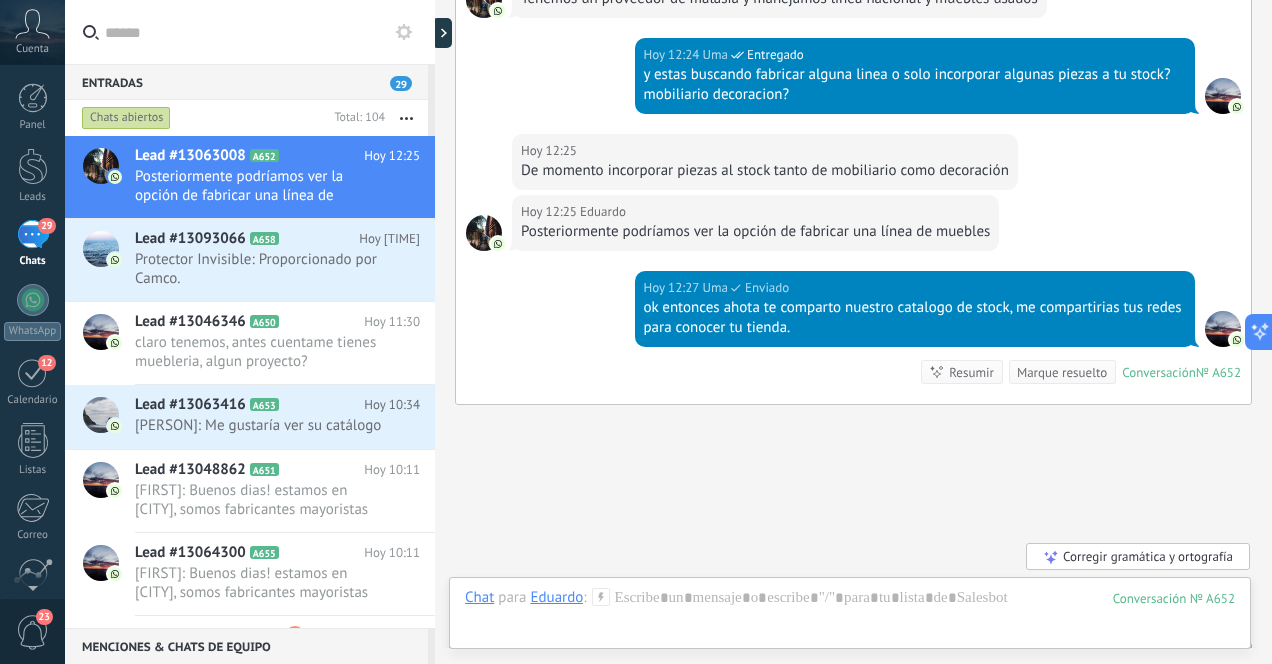 scroll, scrollTop: 1480, scrollLeft: 0, axis: vertical 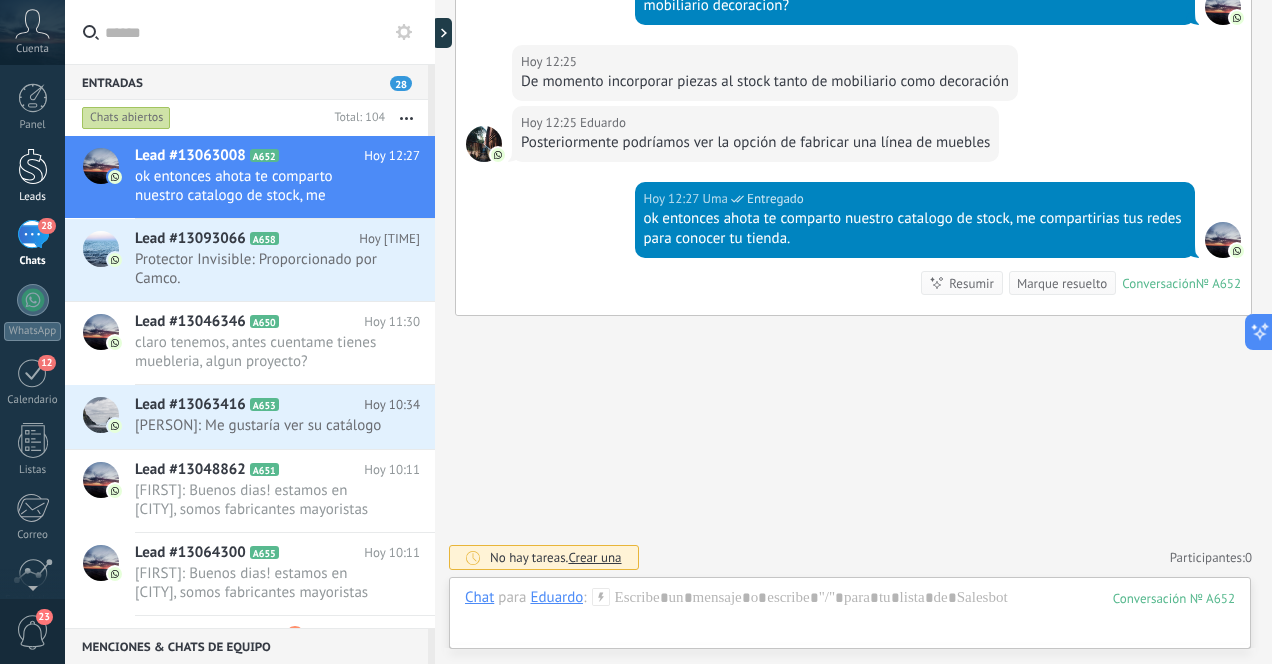 click at bounding box center (33, 166) 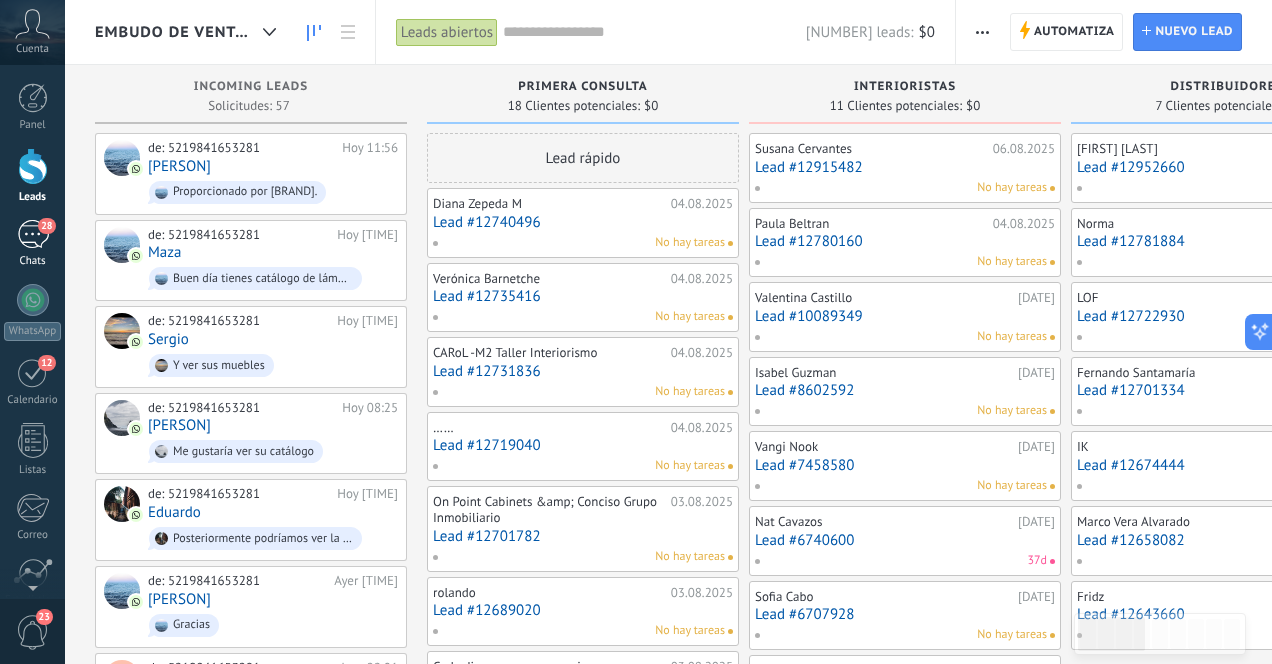click on "28" at bounding box center [33, 234] 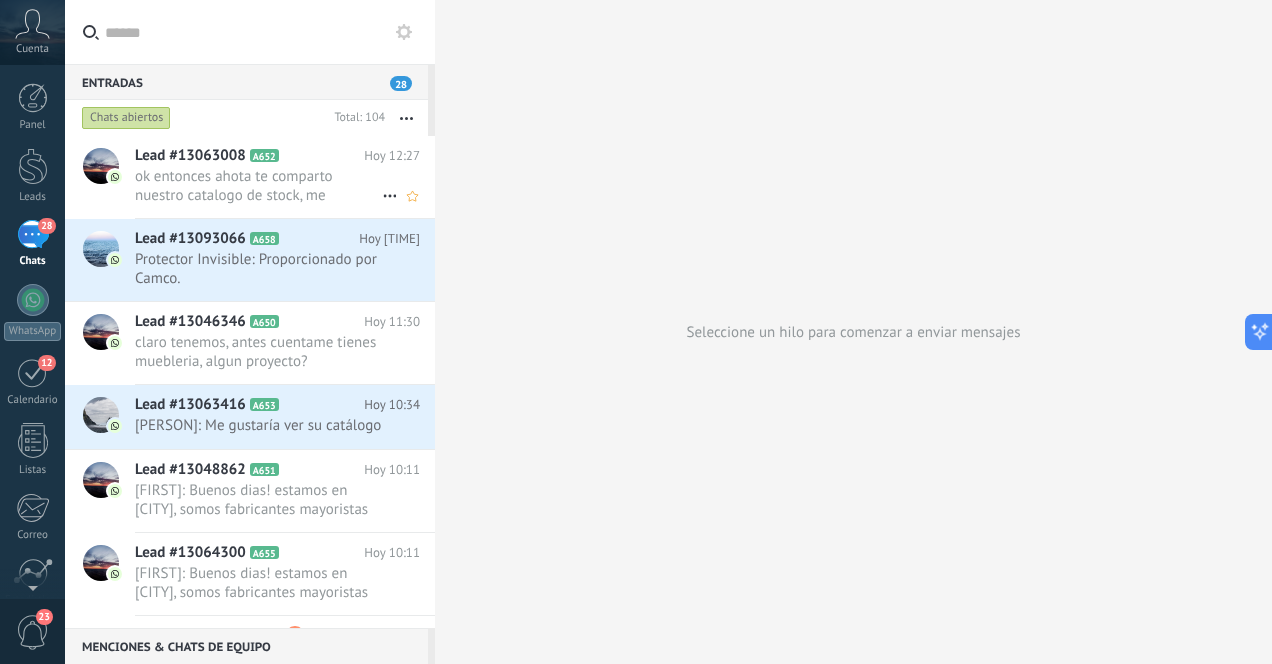 click on "ok entonces ahota te comparto nuestro catalogo de stock, me compartirias tus redes para conocer tu tienda." at bounding box center (258, 186) 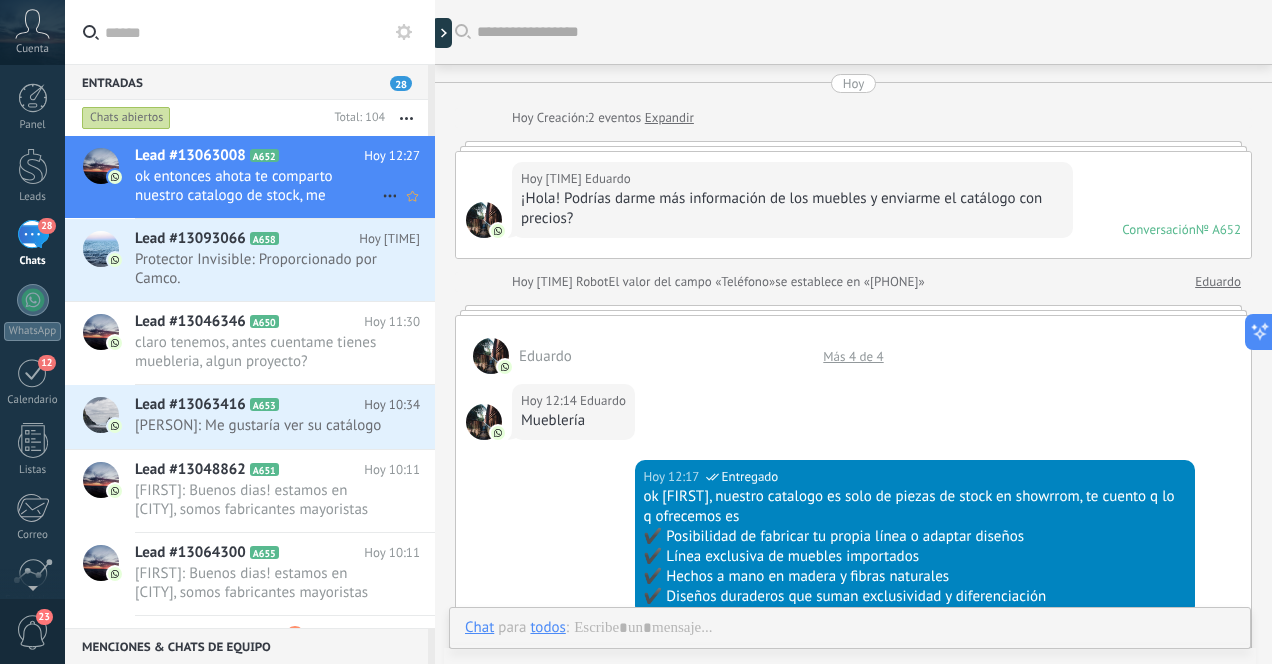 scroll, scrollTop: 912, scrollLeft: 0, axis: vertical 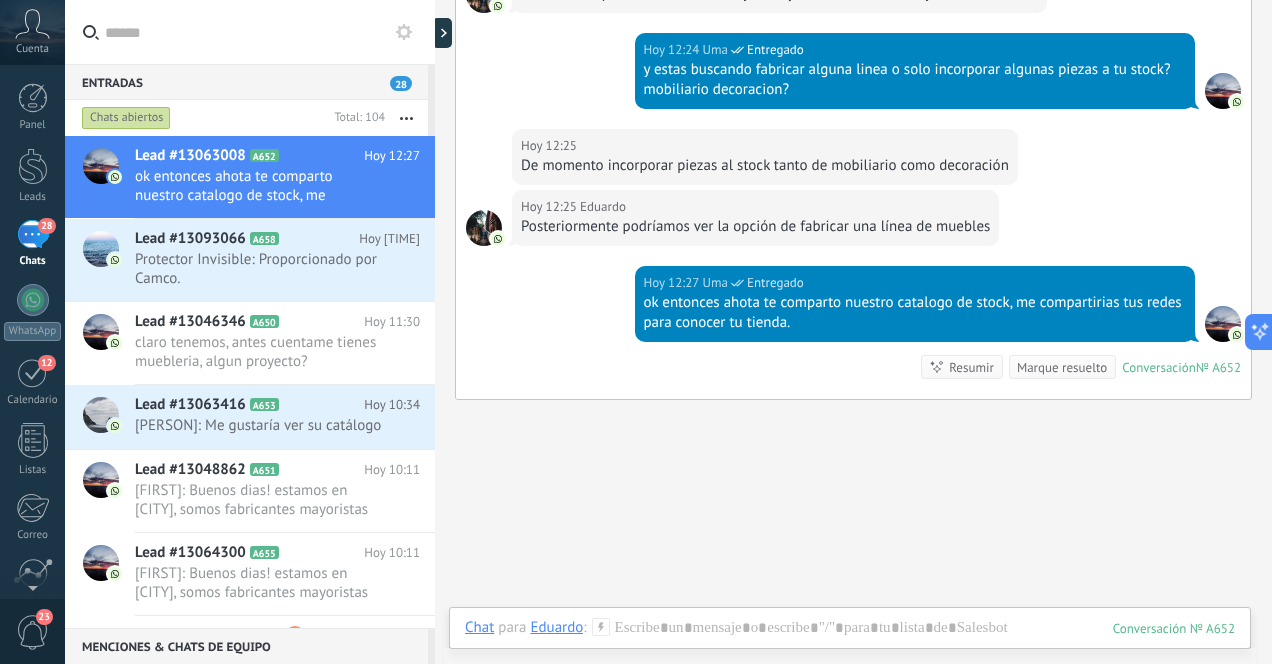 click on "28" at bounding box center [33, 234] 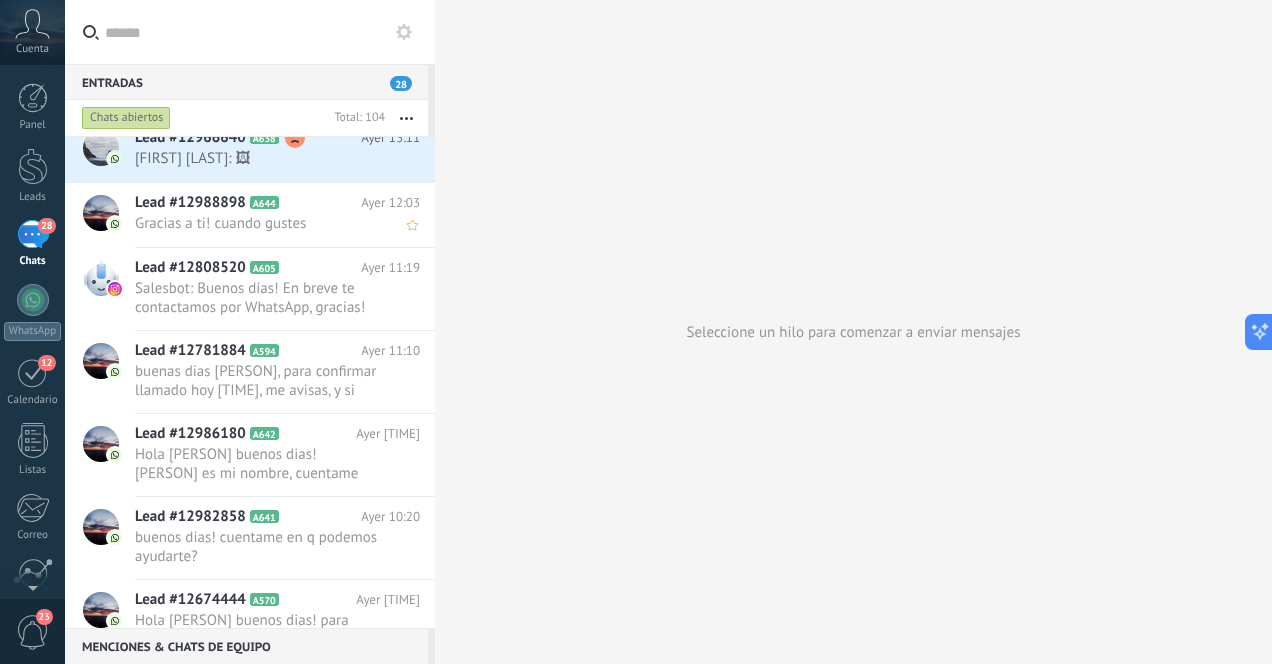 scroll, scrollTop: 0, scrollLeft: 0, axis: both 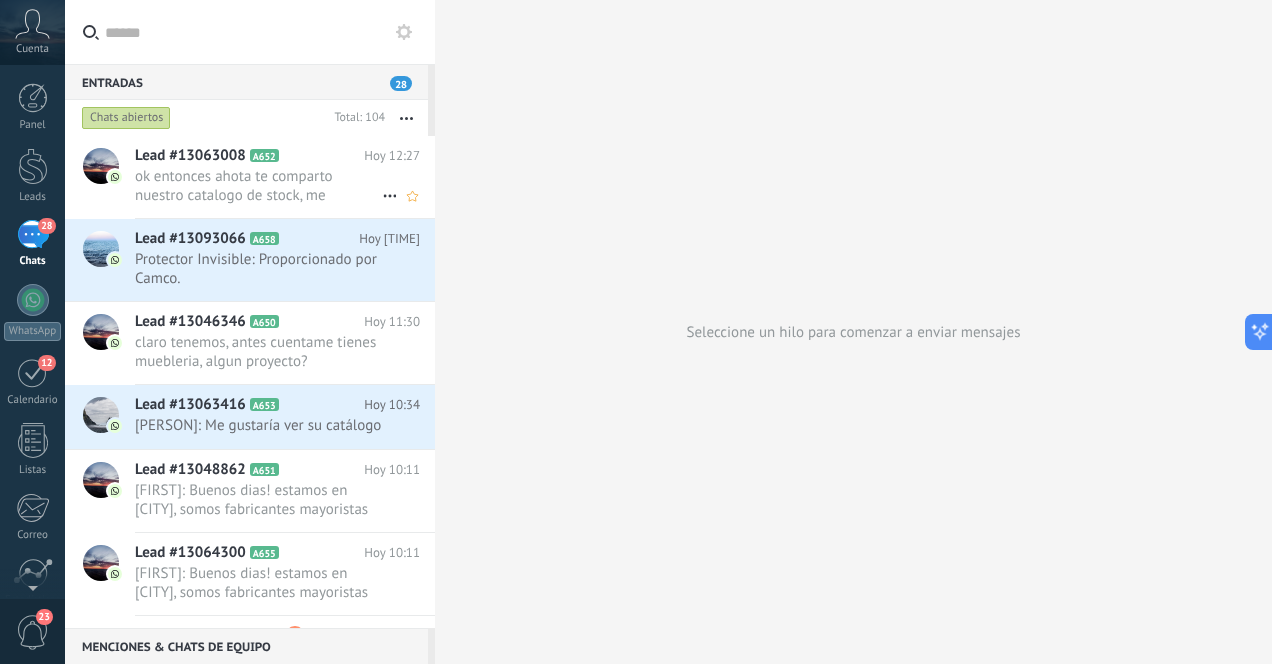 click on "ok entonces ahota te comparto nuestro catalogo de stock, me compartirias tus redes para conocer tu tienda." at bounding box center (258, 186) 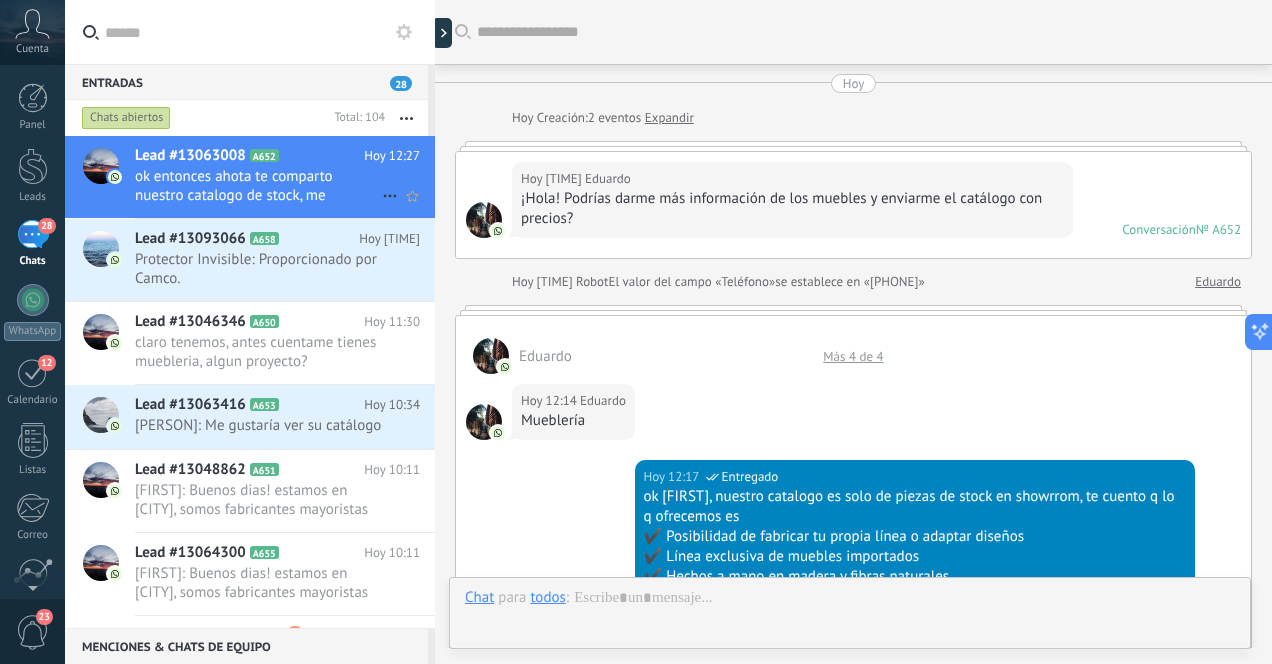 scroll, scrollTop: 912, scrollLeft: 0, axis: vertical 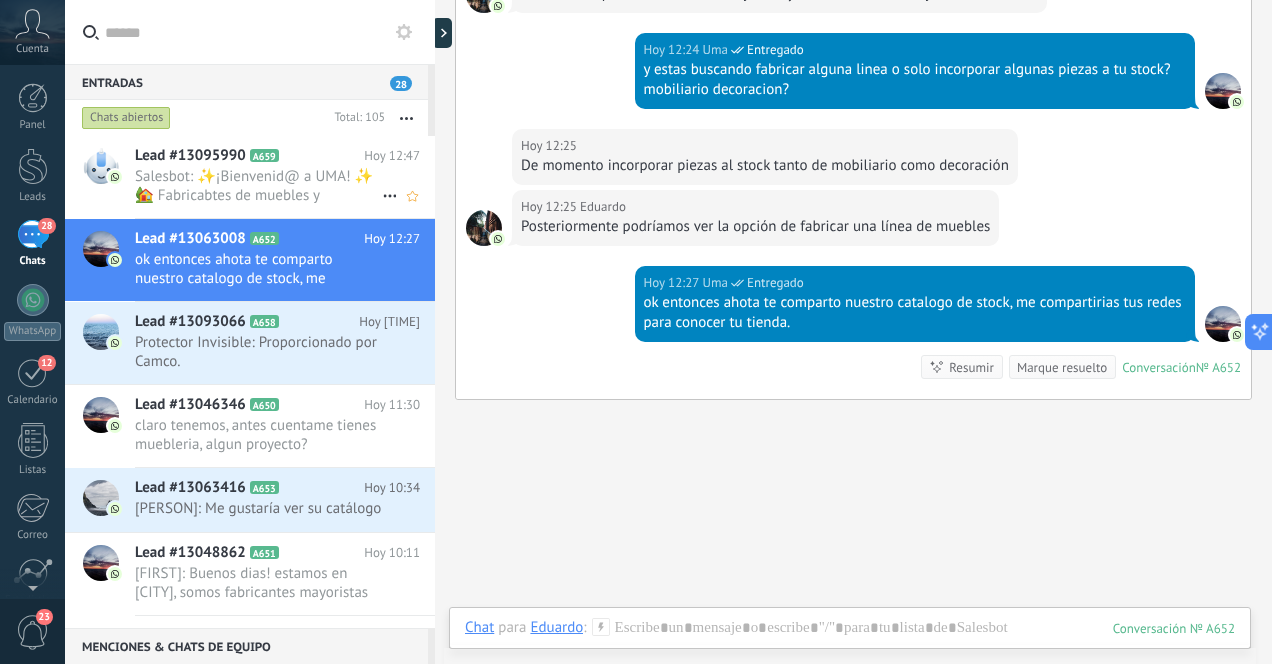 click on "Salesbot: ✨¡Bienvenid@ a UMA! ✨
🏡 Fabricabtes de muebles y decoración artesanal 💫
Diseñamos y fabricamos las piezas q tu tienda o proyecto necesita!!
¿Qué podemos hacer por ti hoy 🙌?" at bounding box center (258, 186) 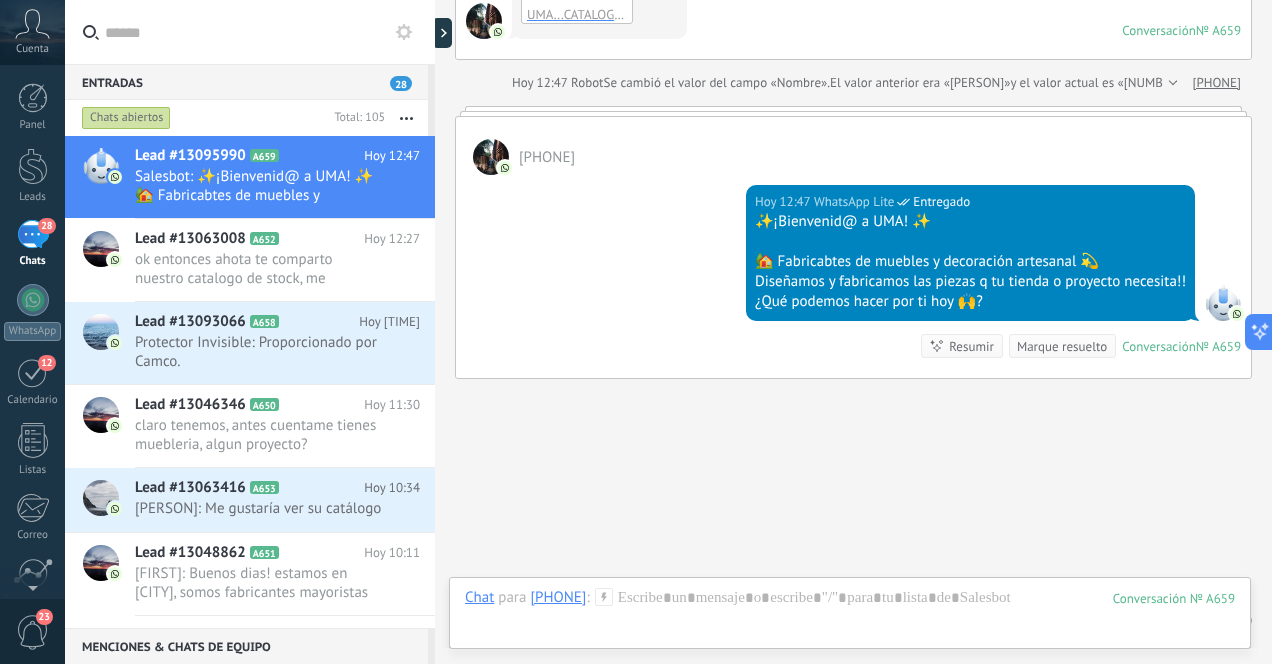 scroll, scrollTop: 347, scrollLeft: 0, axis: vertical 